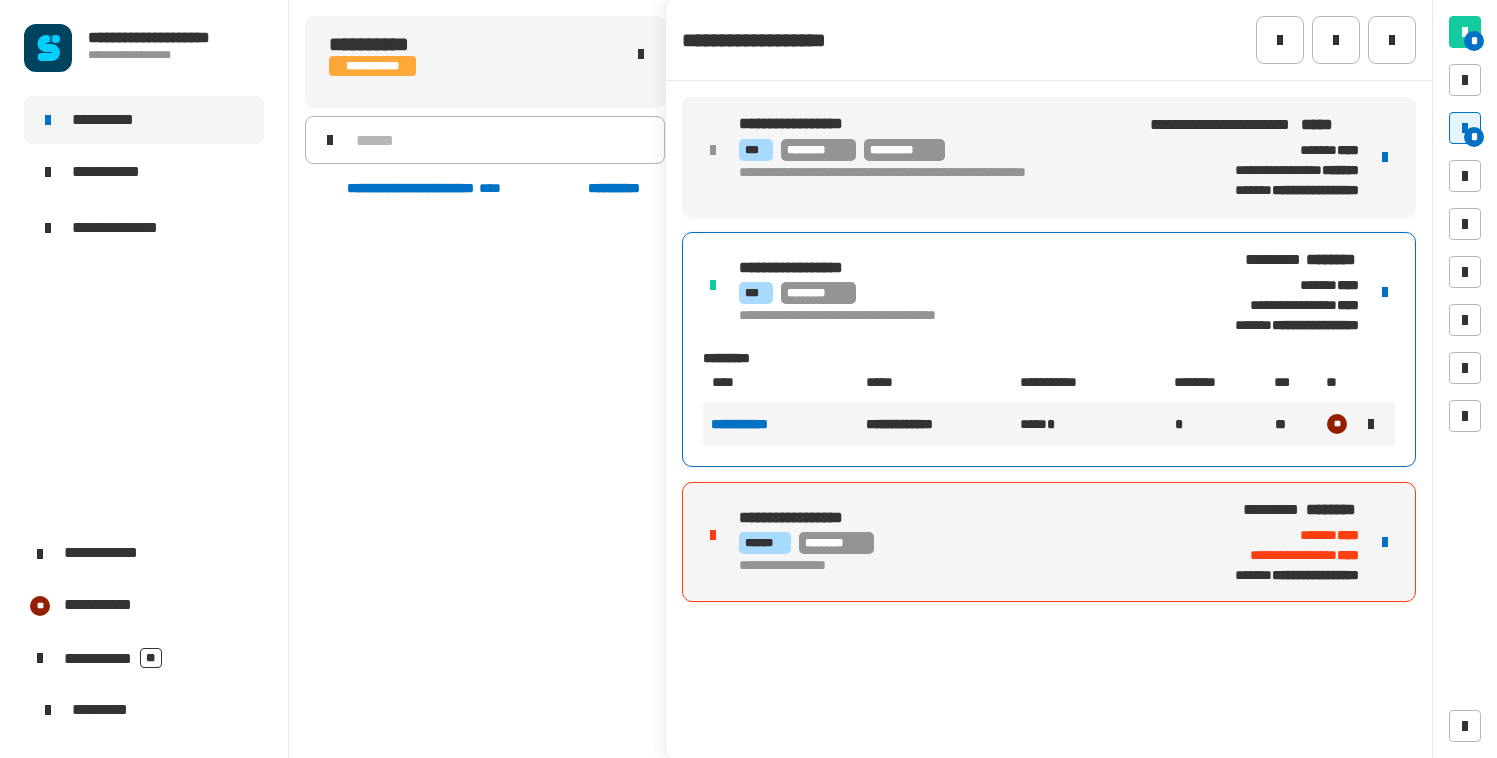 scroll, scrollTop: 0, scrollLeft: 0, axis: both 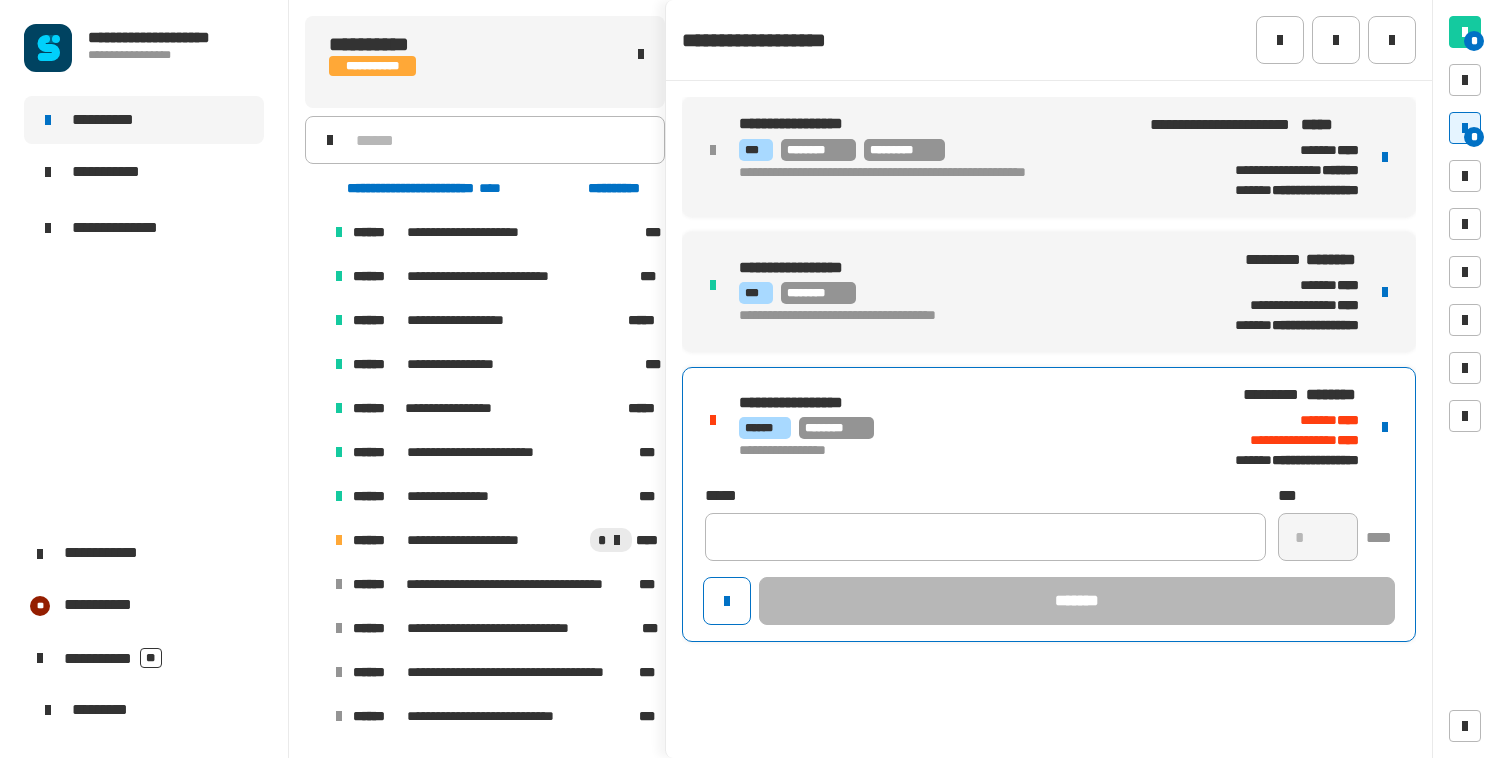 click on "**********" at bounding box center (1049, 504) 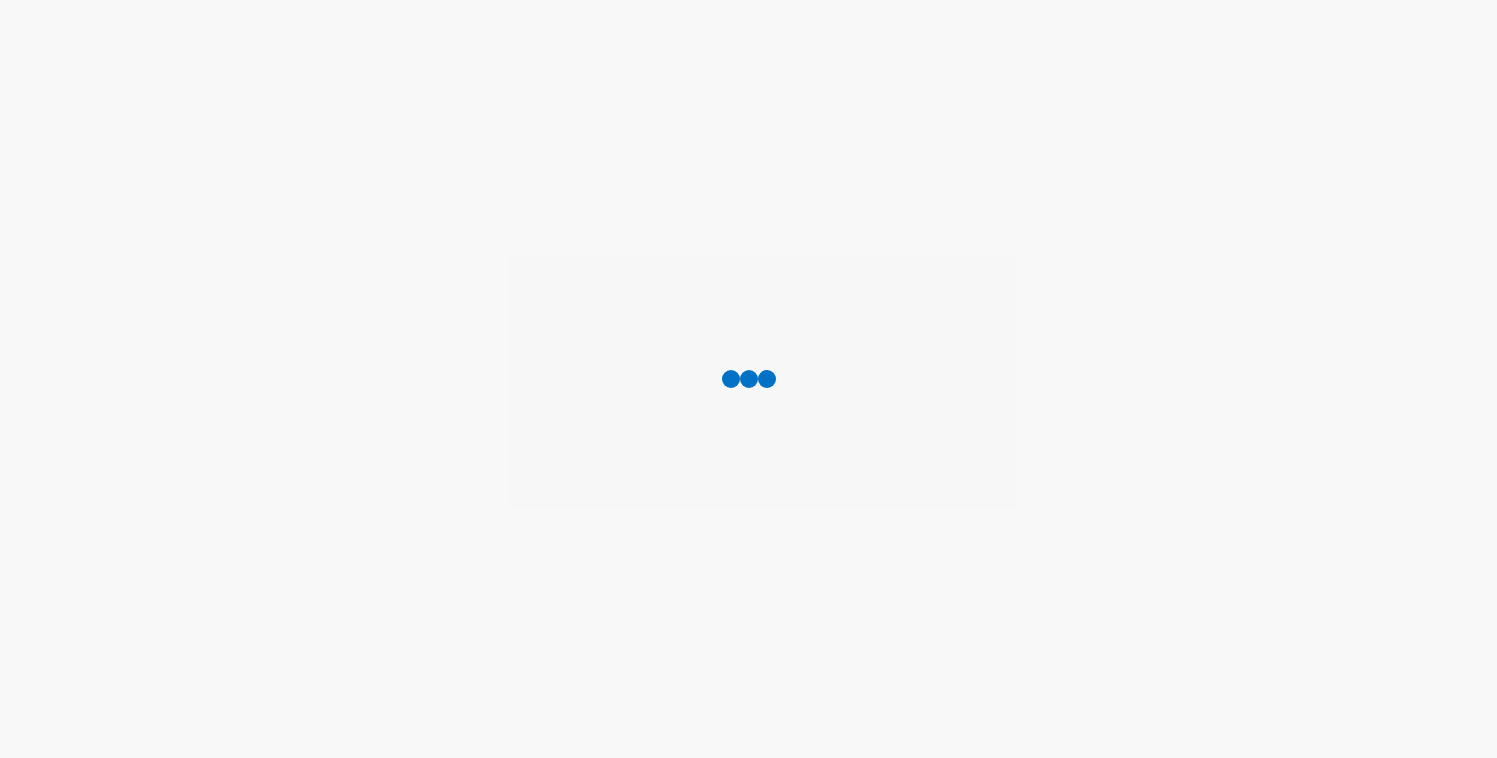 scroll, scrollTop: 0, scrollLeft: 0, axis: both 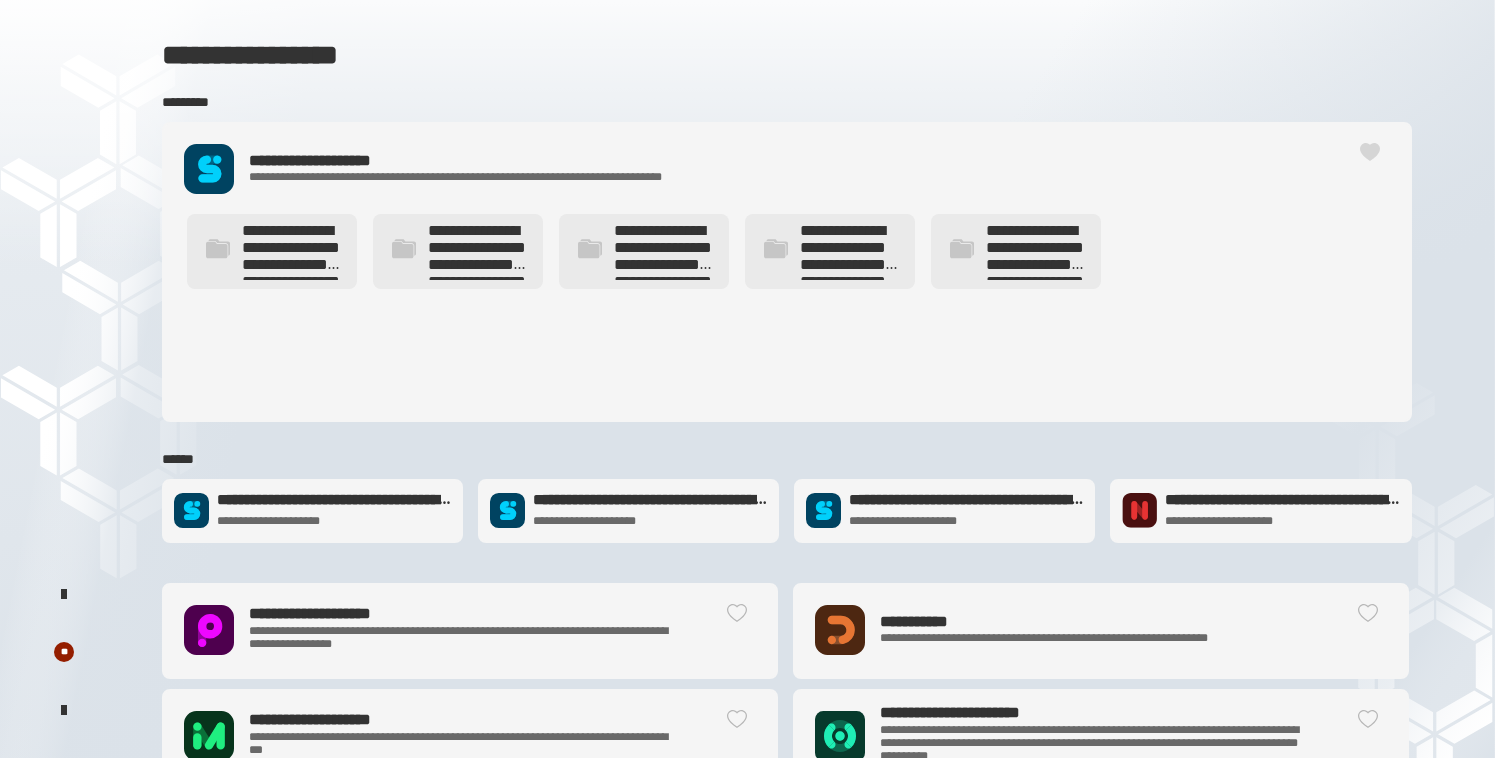 click 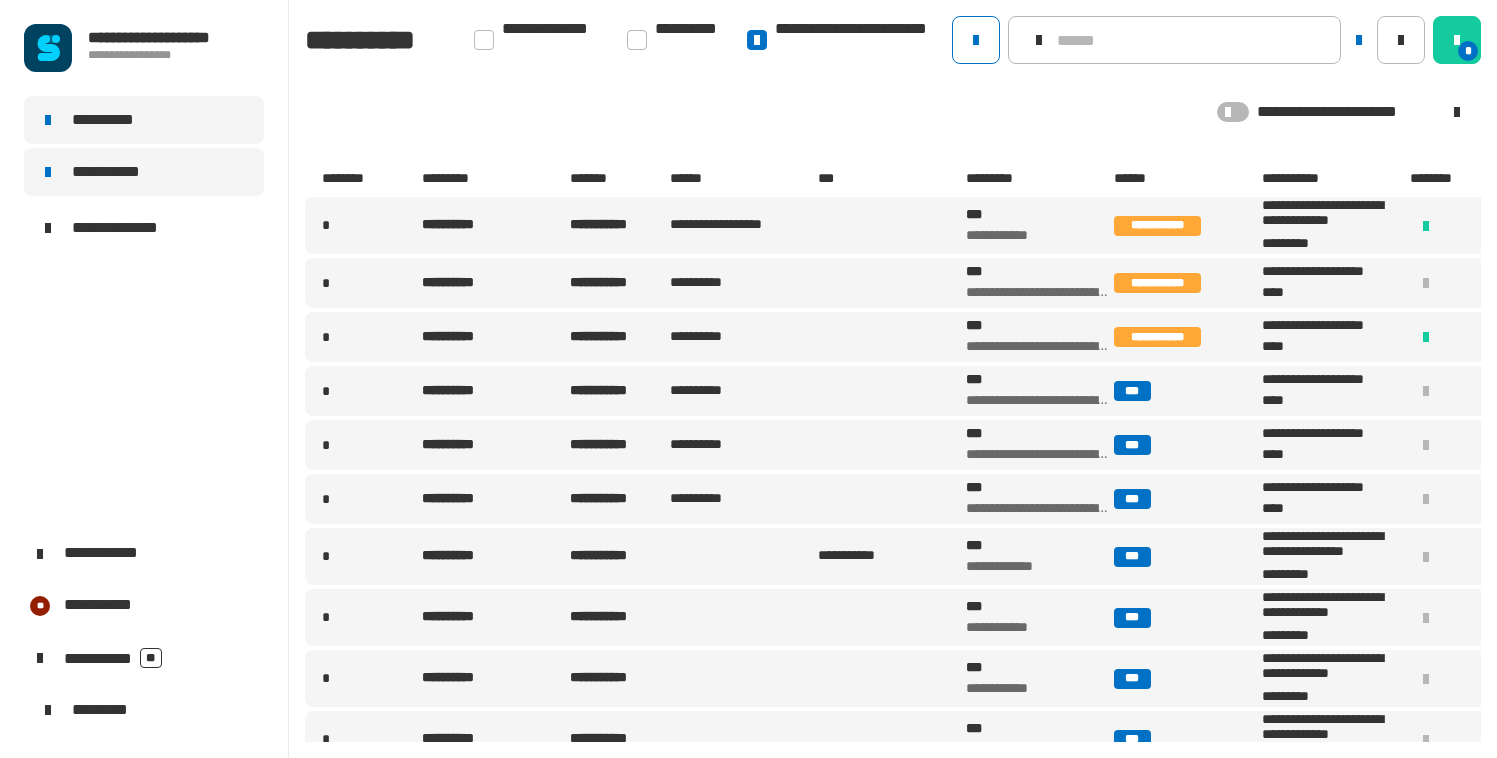 click on "**********" 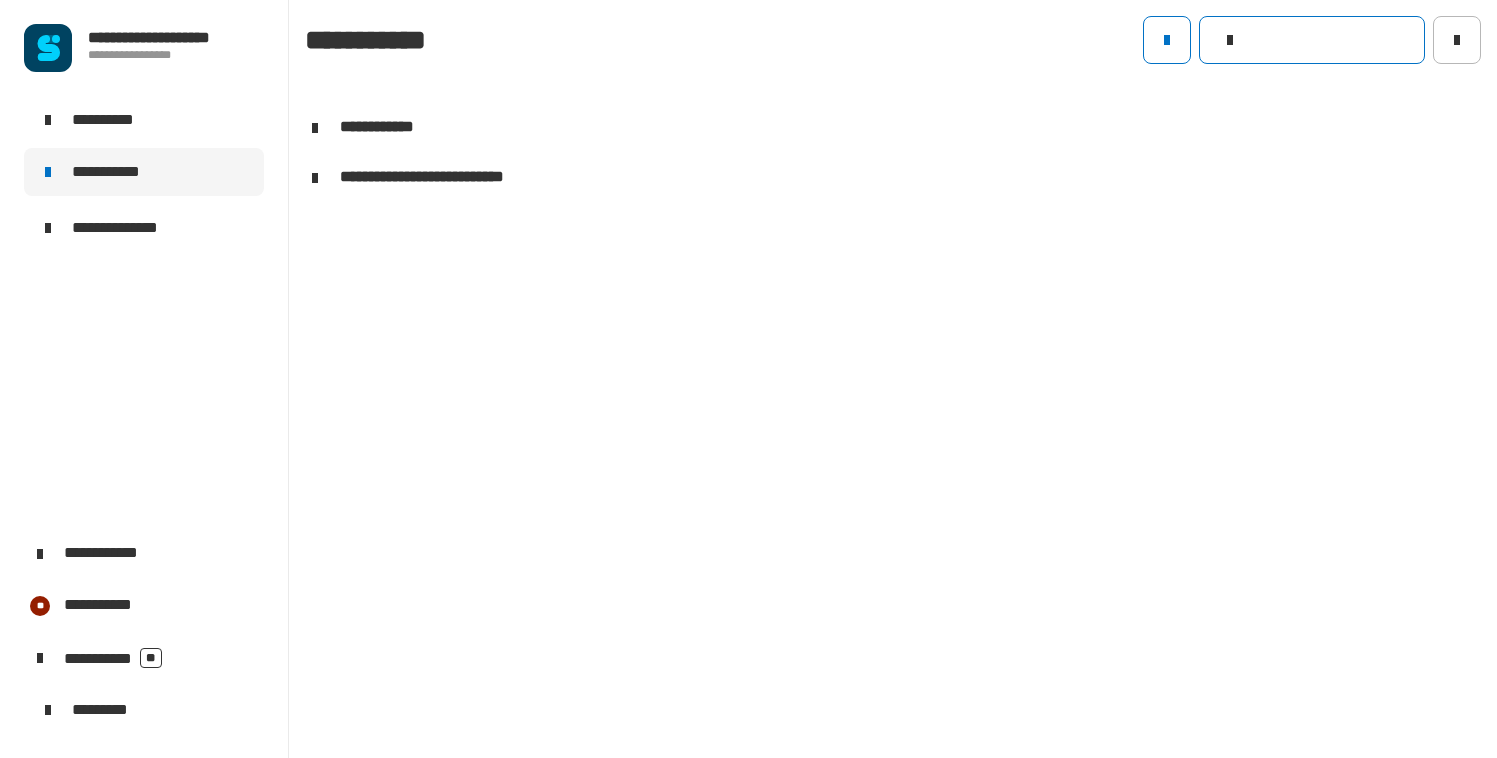 click 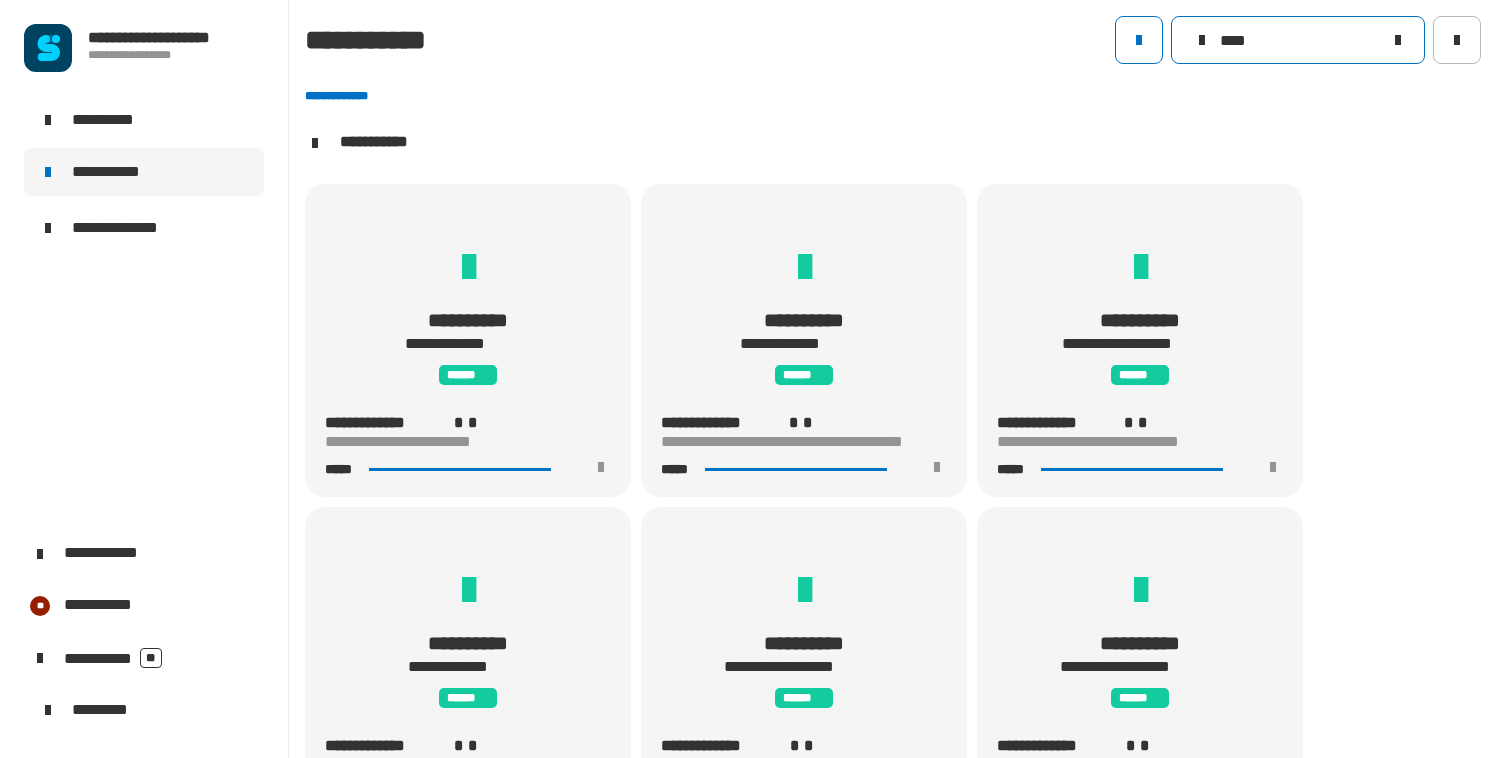 scroll, scrollTop: 1, scrollLeft: 0, axis: vertical 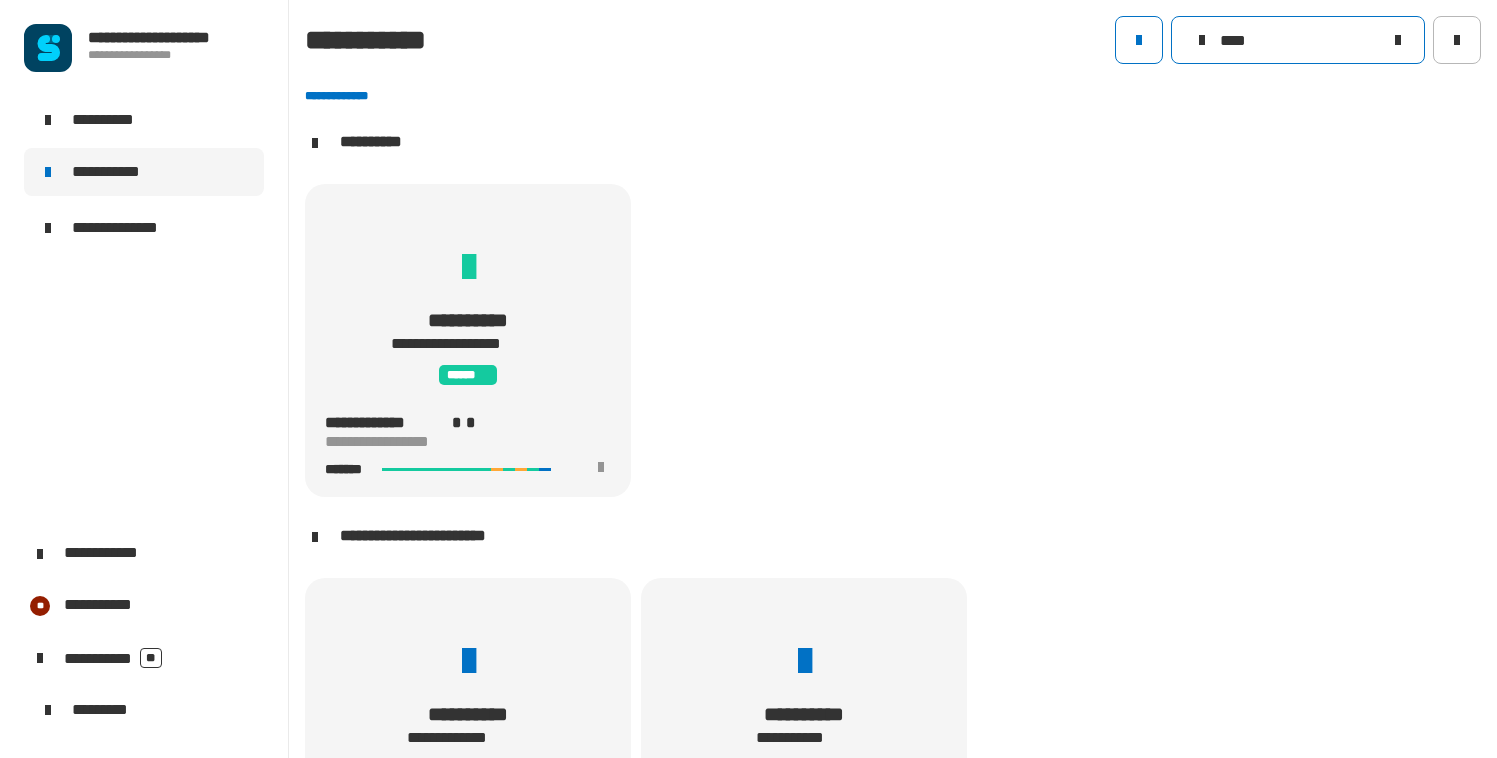 type on "****" 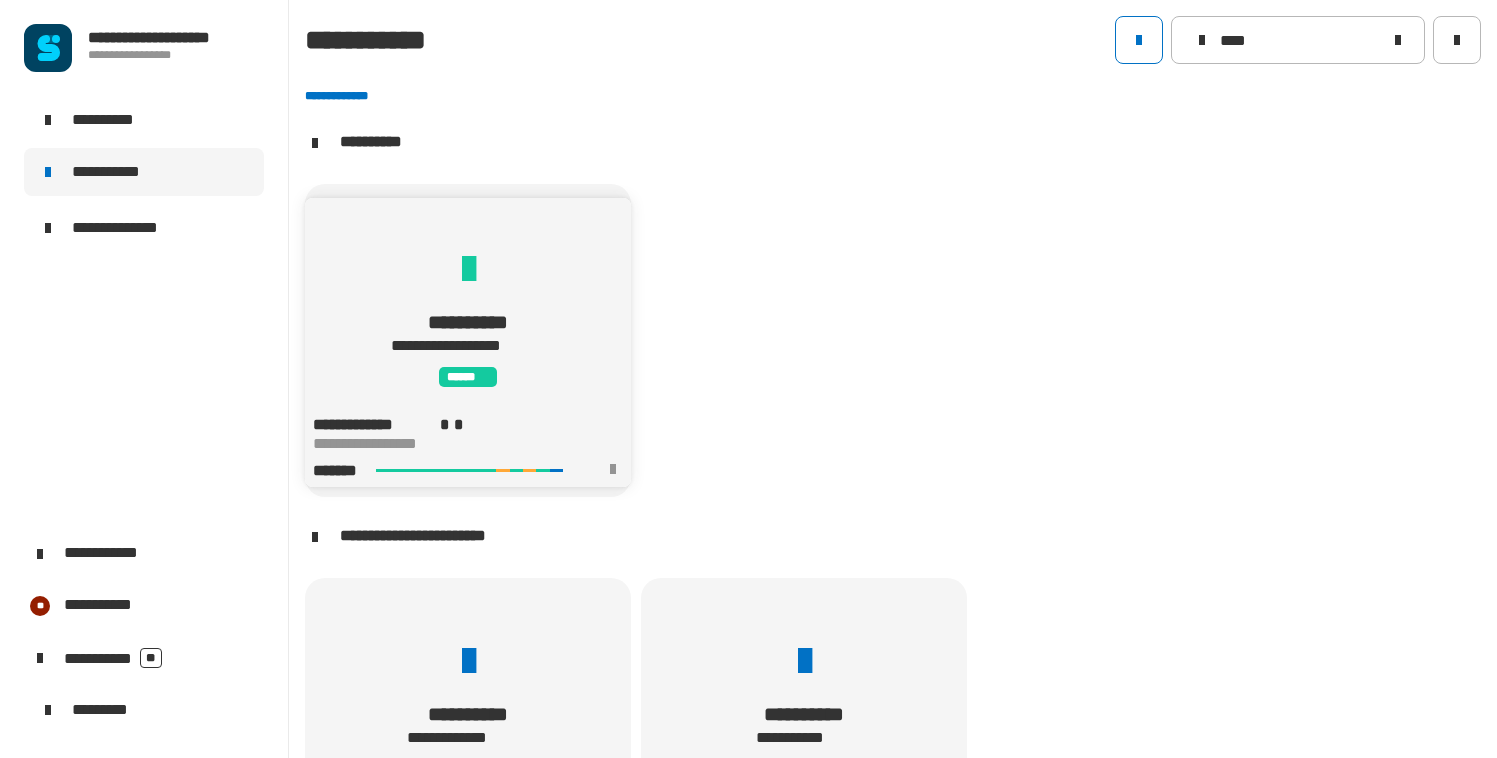 click on "**********" 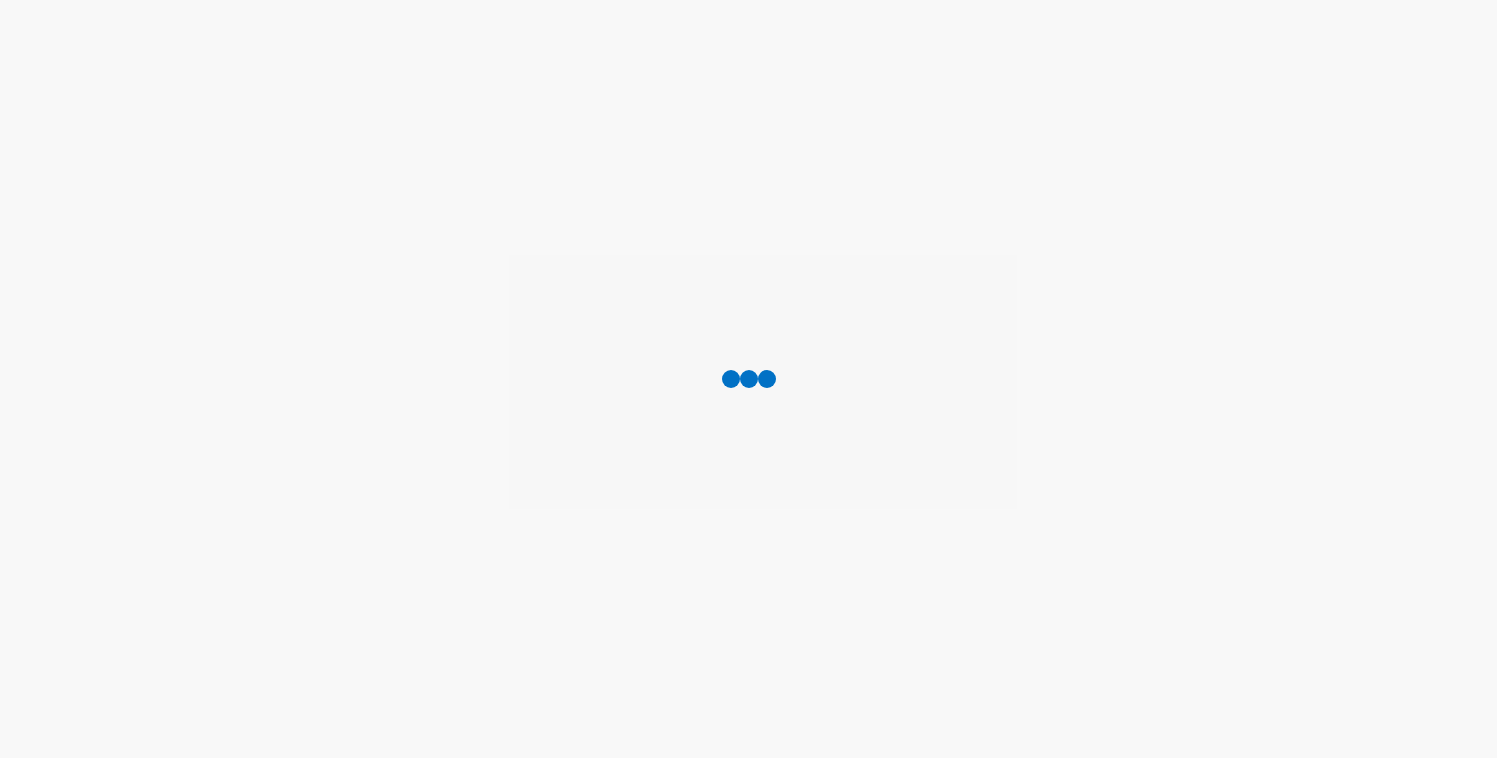 scroll, scrollTop: 0, scrollLeft: 0, axis: both 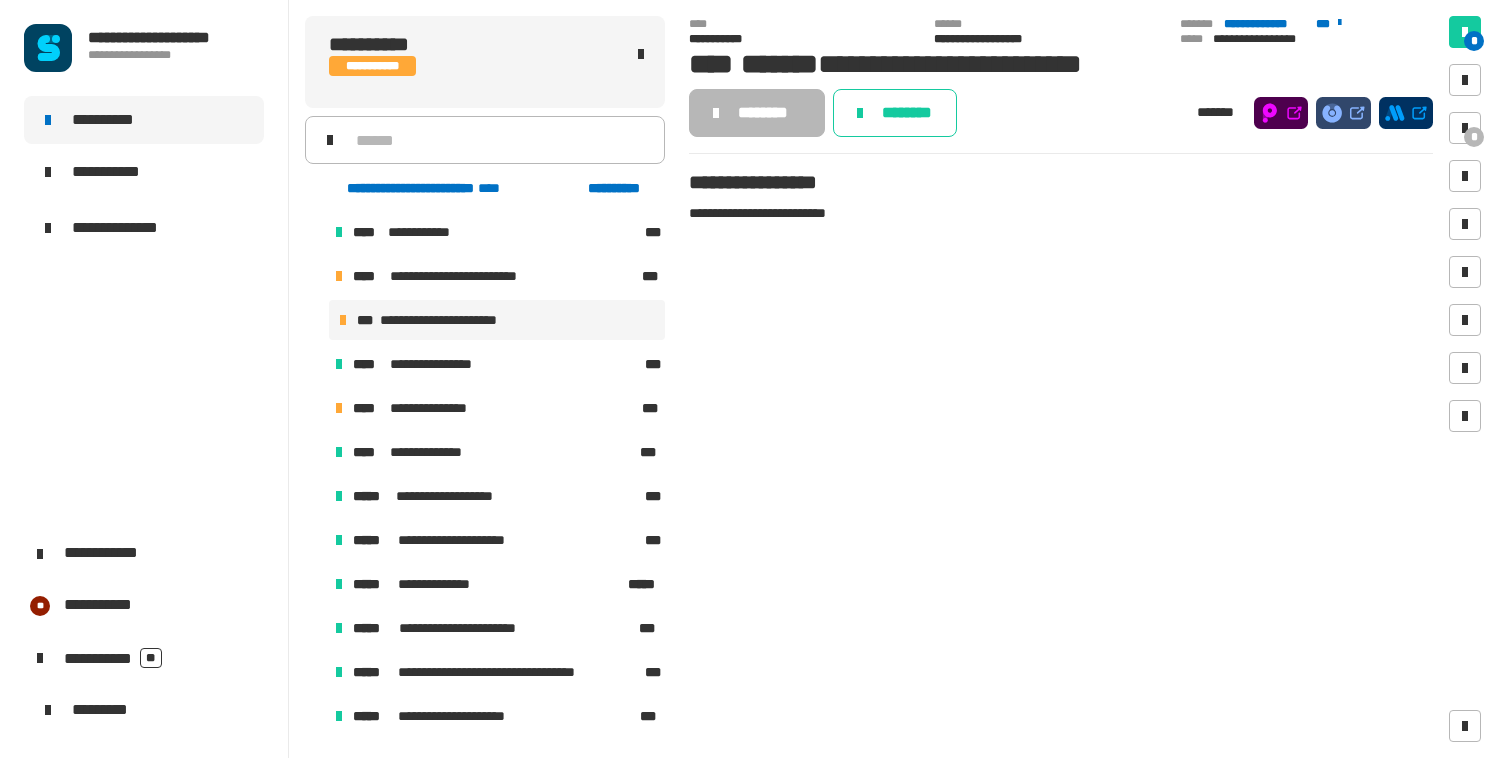 click at bounding box center (315, 276) 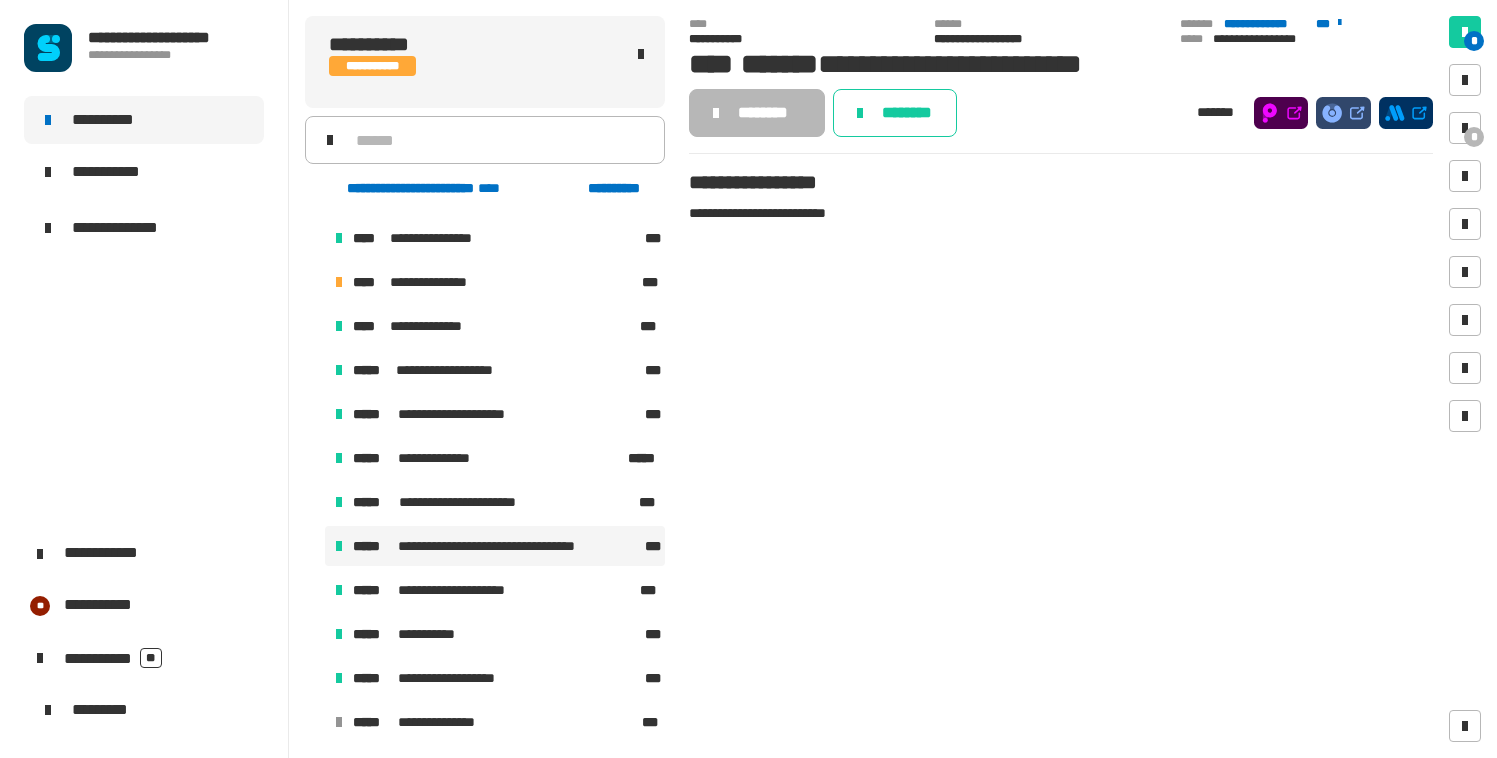scroll, scrollTop: 0, scrollLeft: 0, axis: both 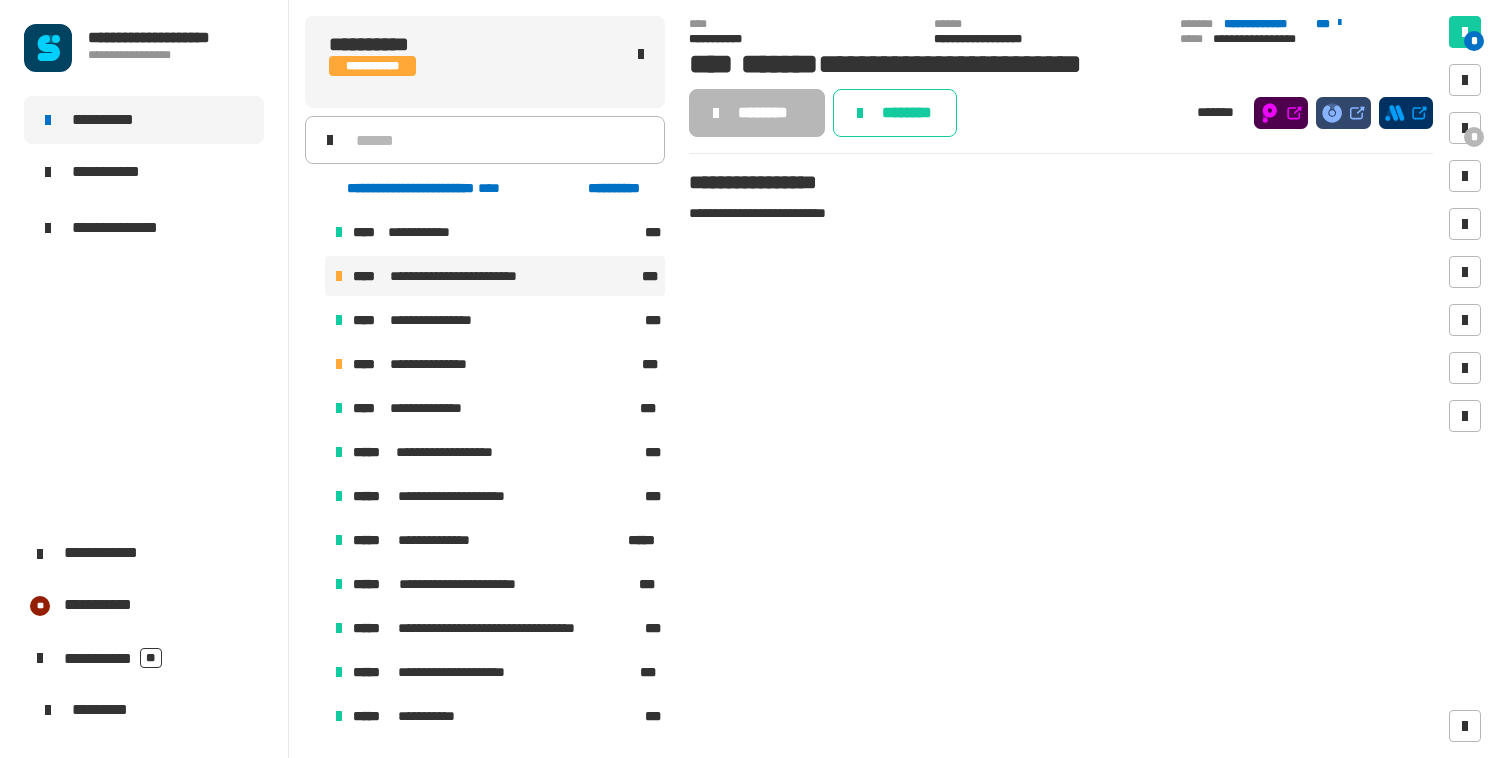 click on "**********" at bounding box center [463, 276] 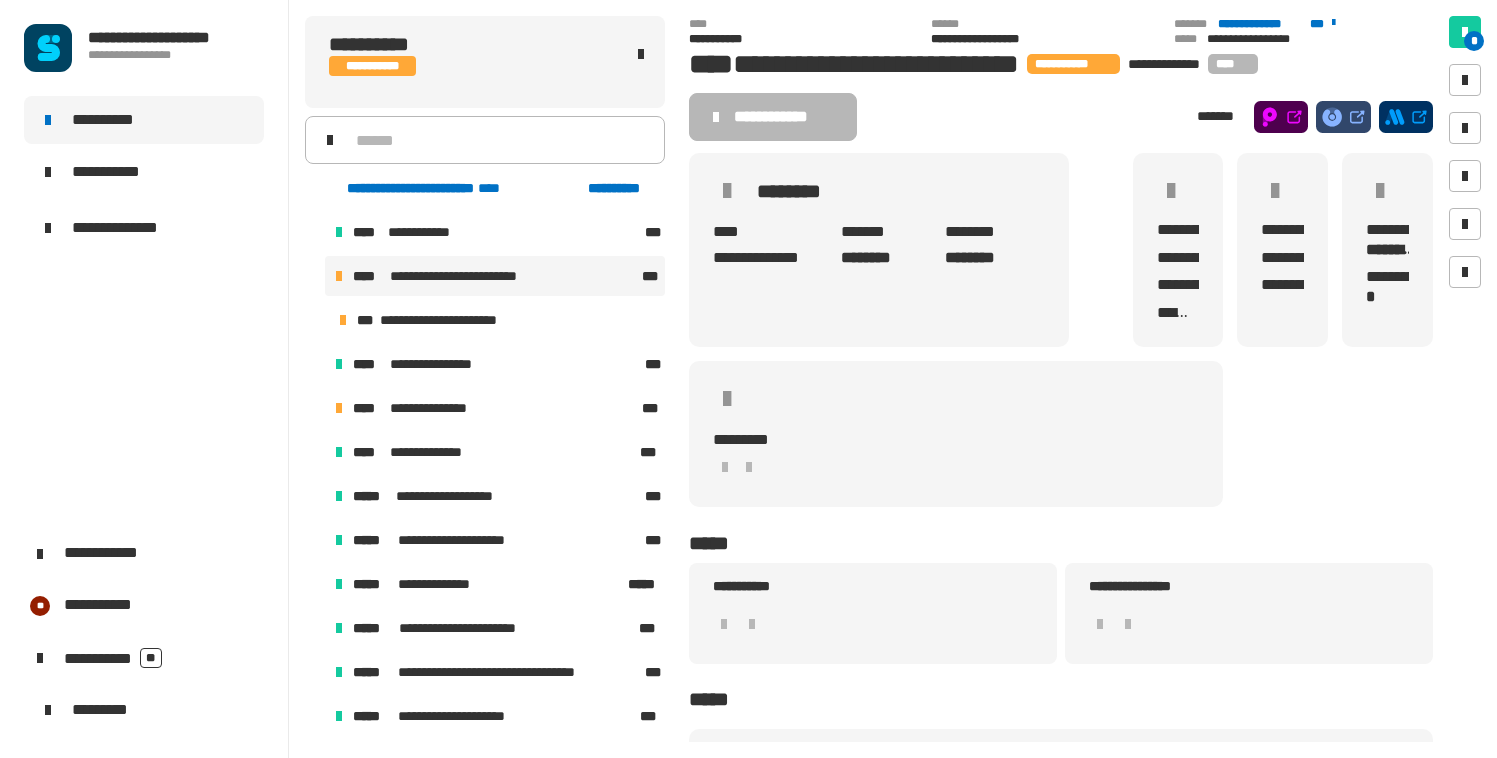 scroll, scrollTop: 41, scrollLeft: 0, axis: vertical 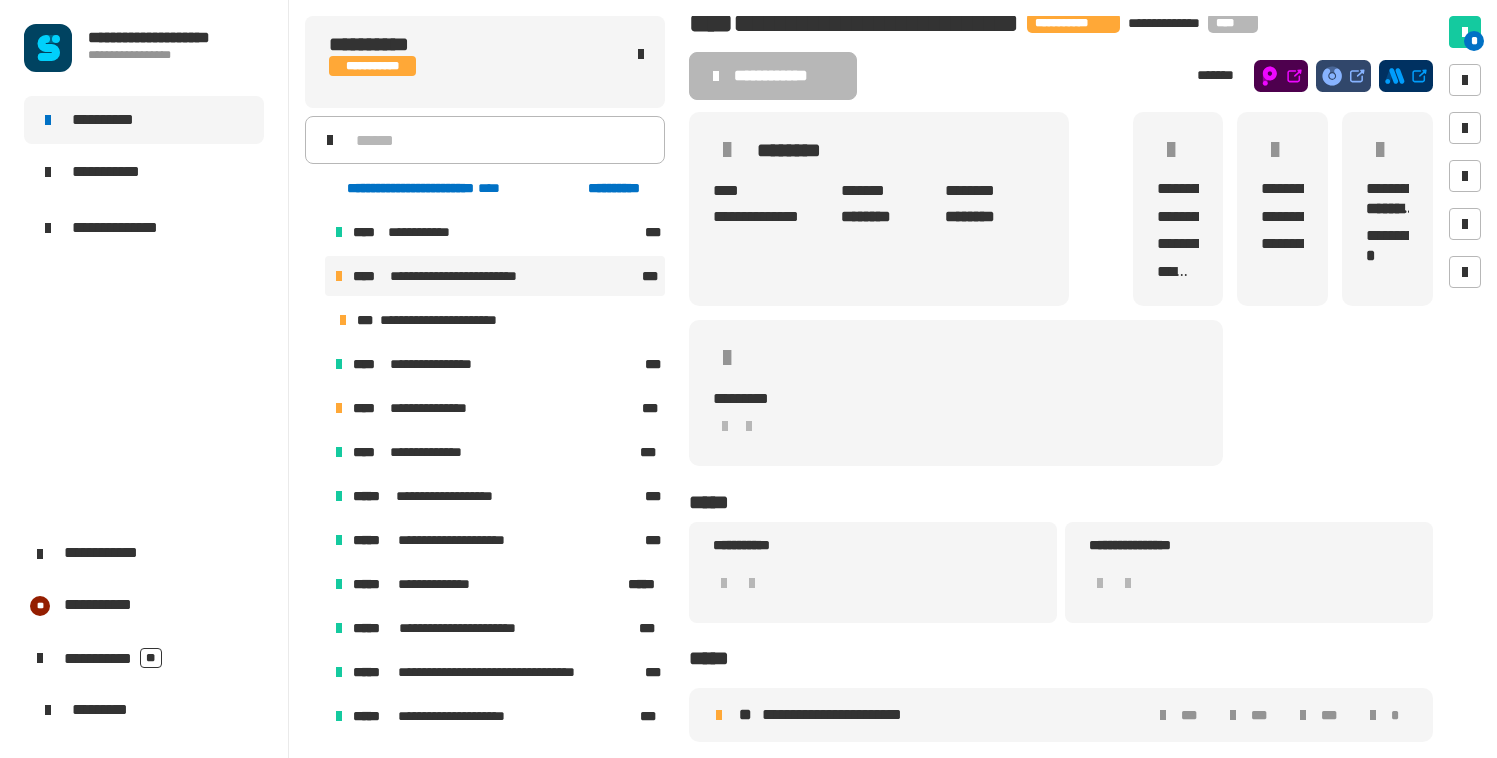 click on "**********" at bounding box center [842, 715] 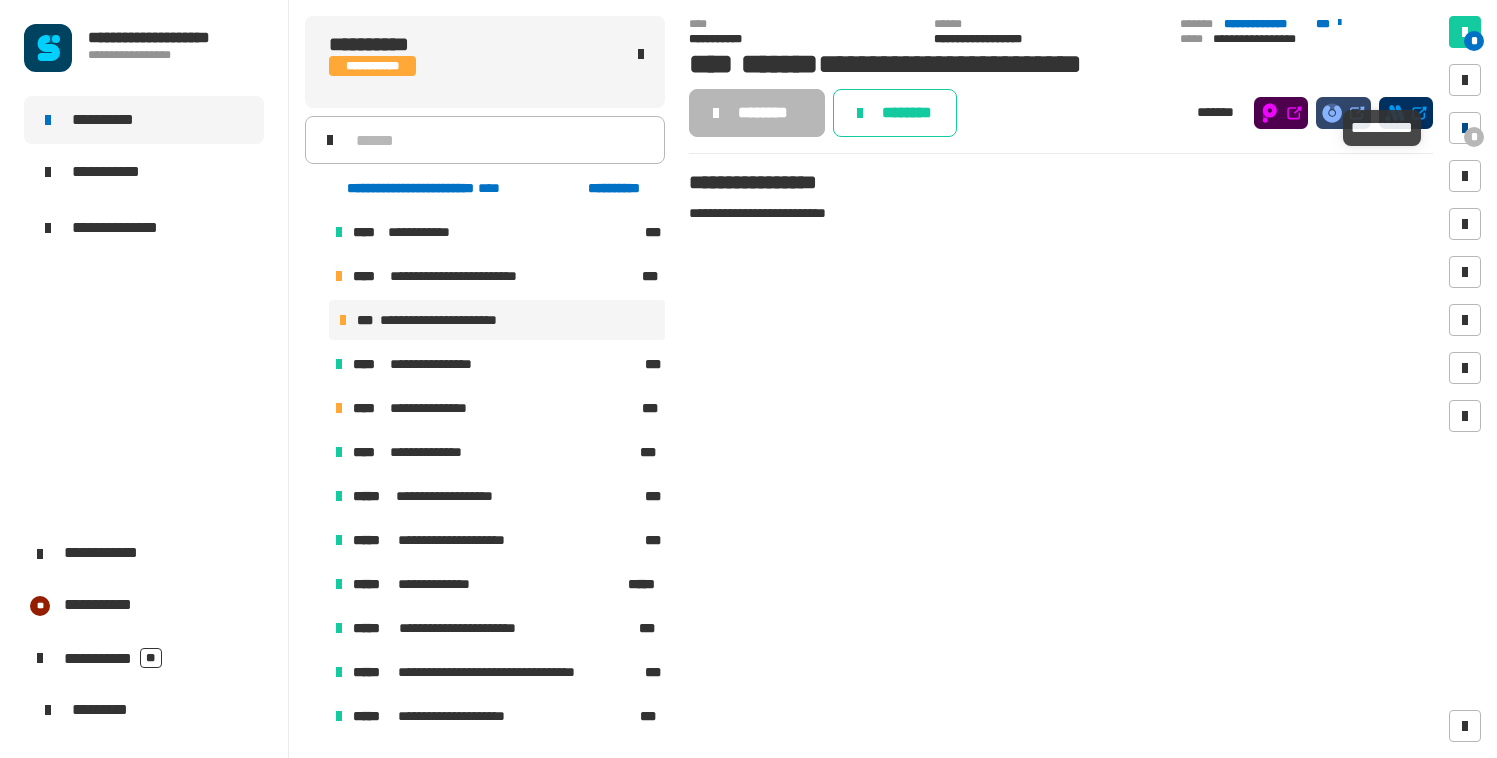 click on "*" at bounding box center (1474, 137) 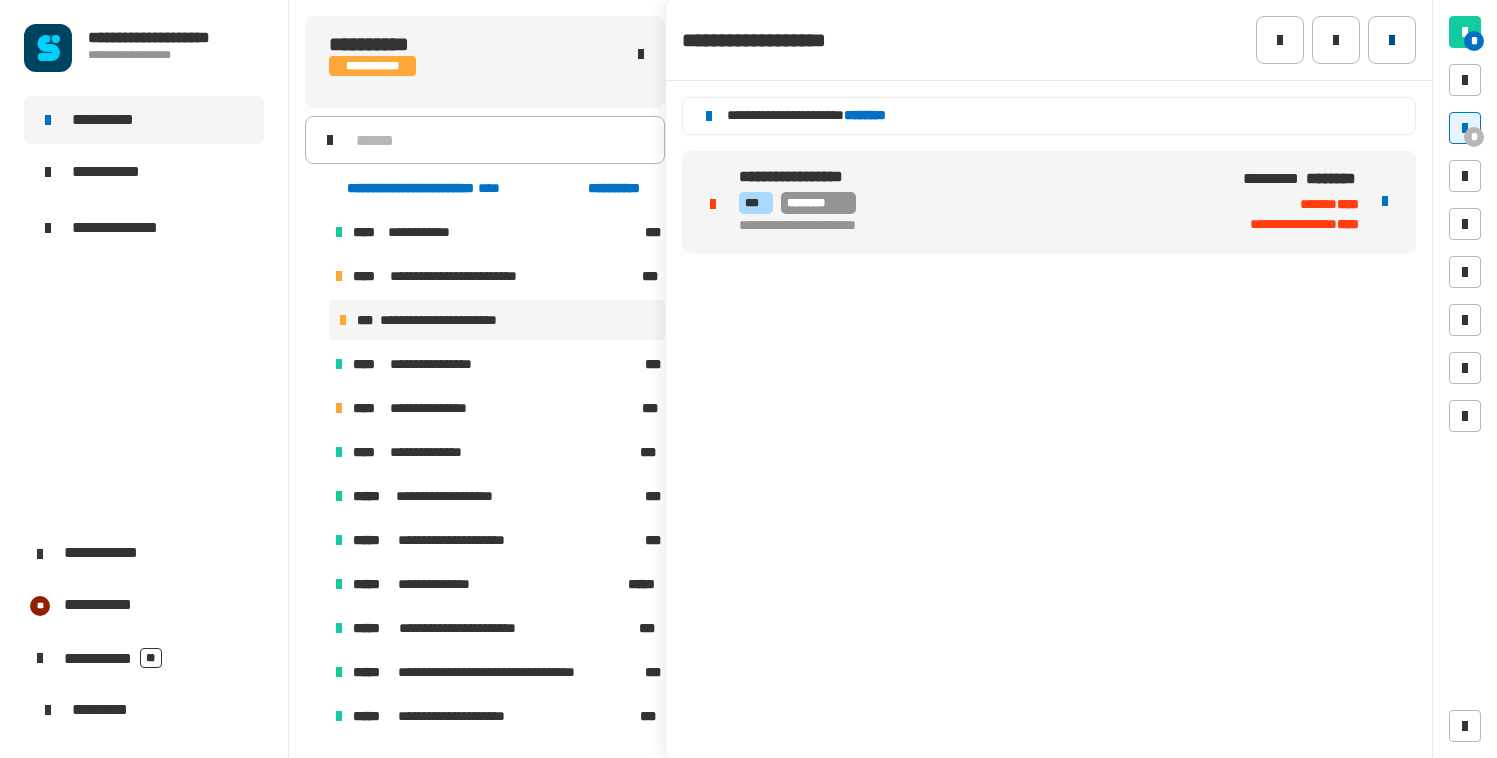 click 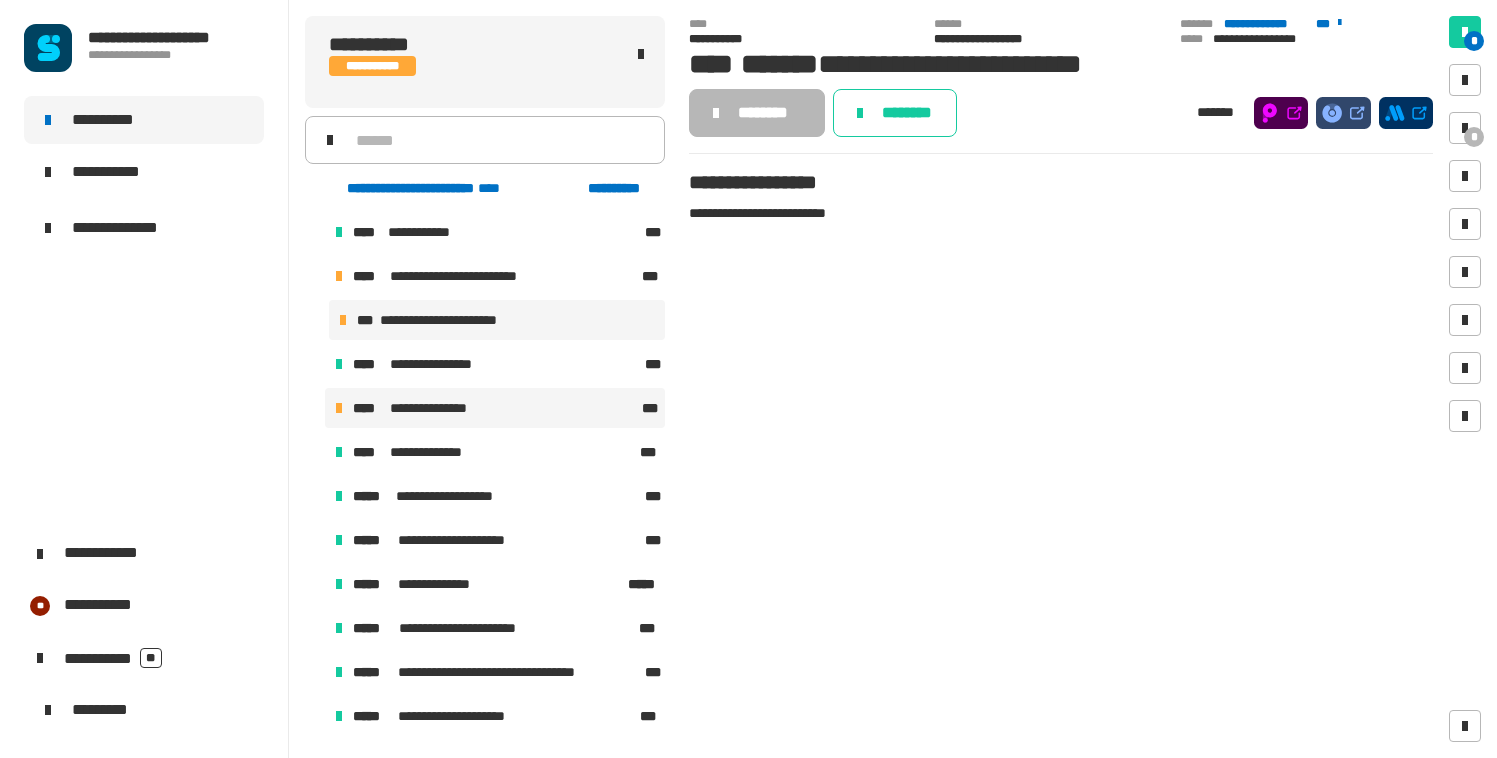 click on "**********" at bounding box center [495, 408] 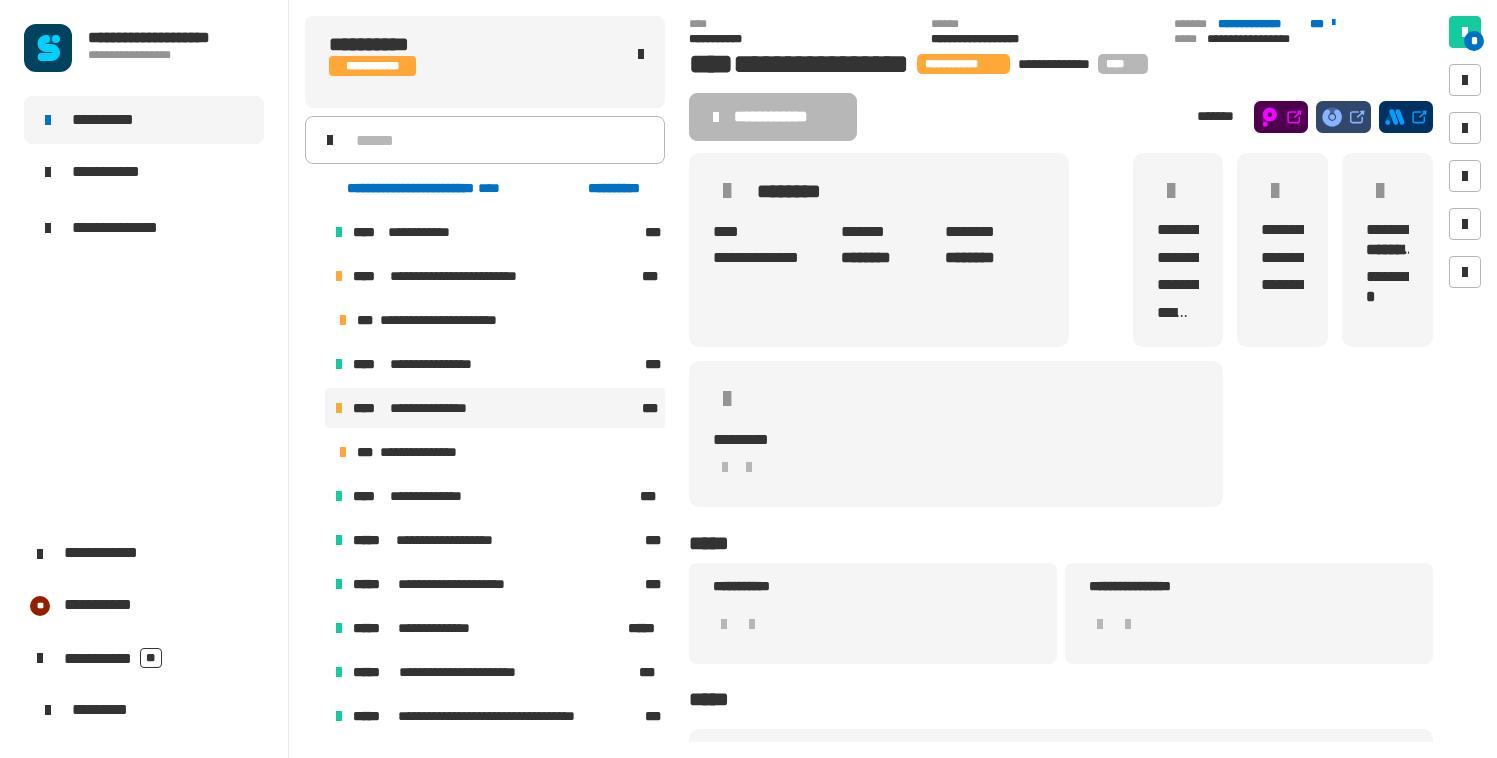 scroll, scrollTop: 41, scrollLeft: 0, axis: vertical 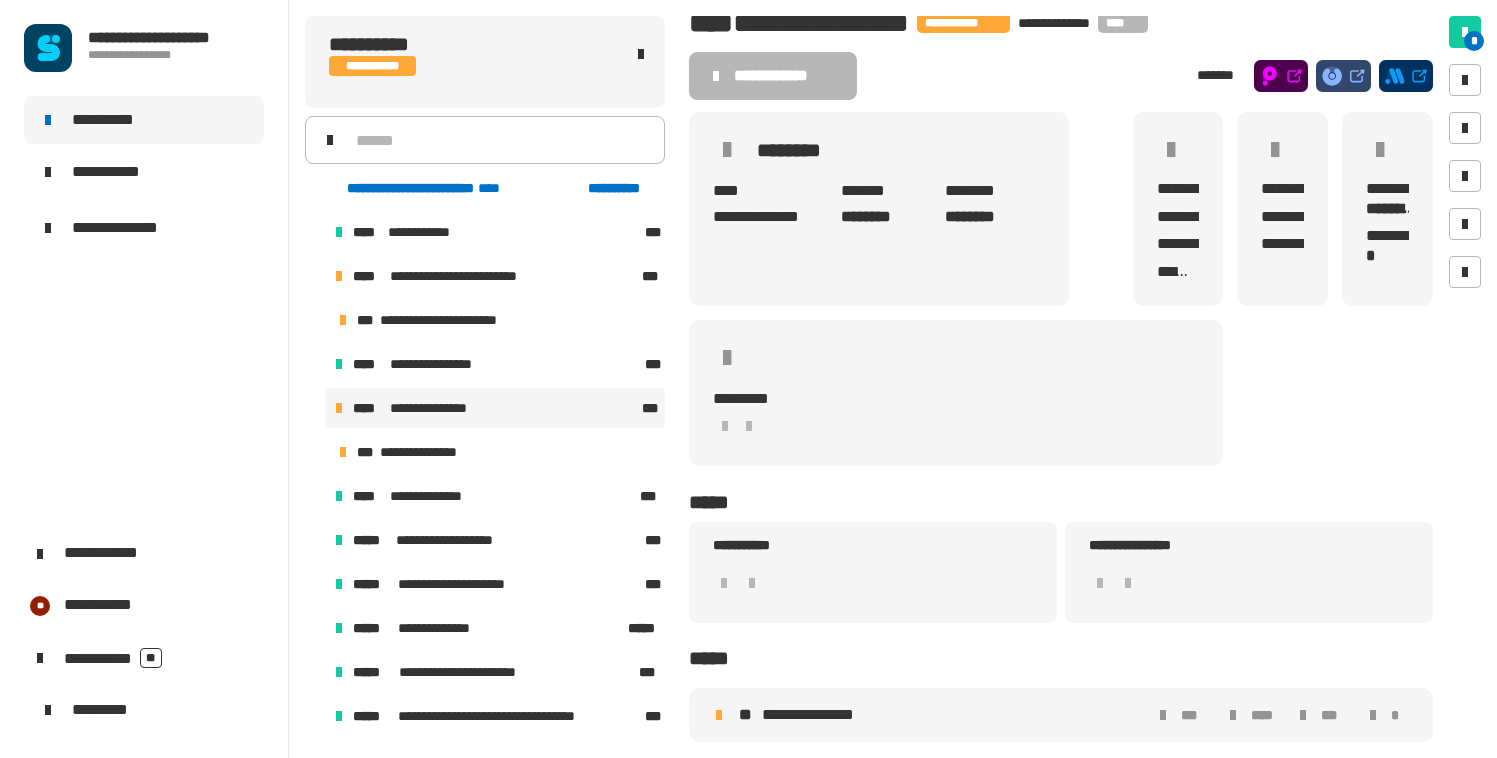 click on "**********" at bounding box center (815, 715) 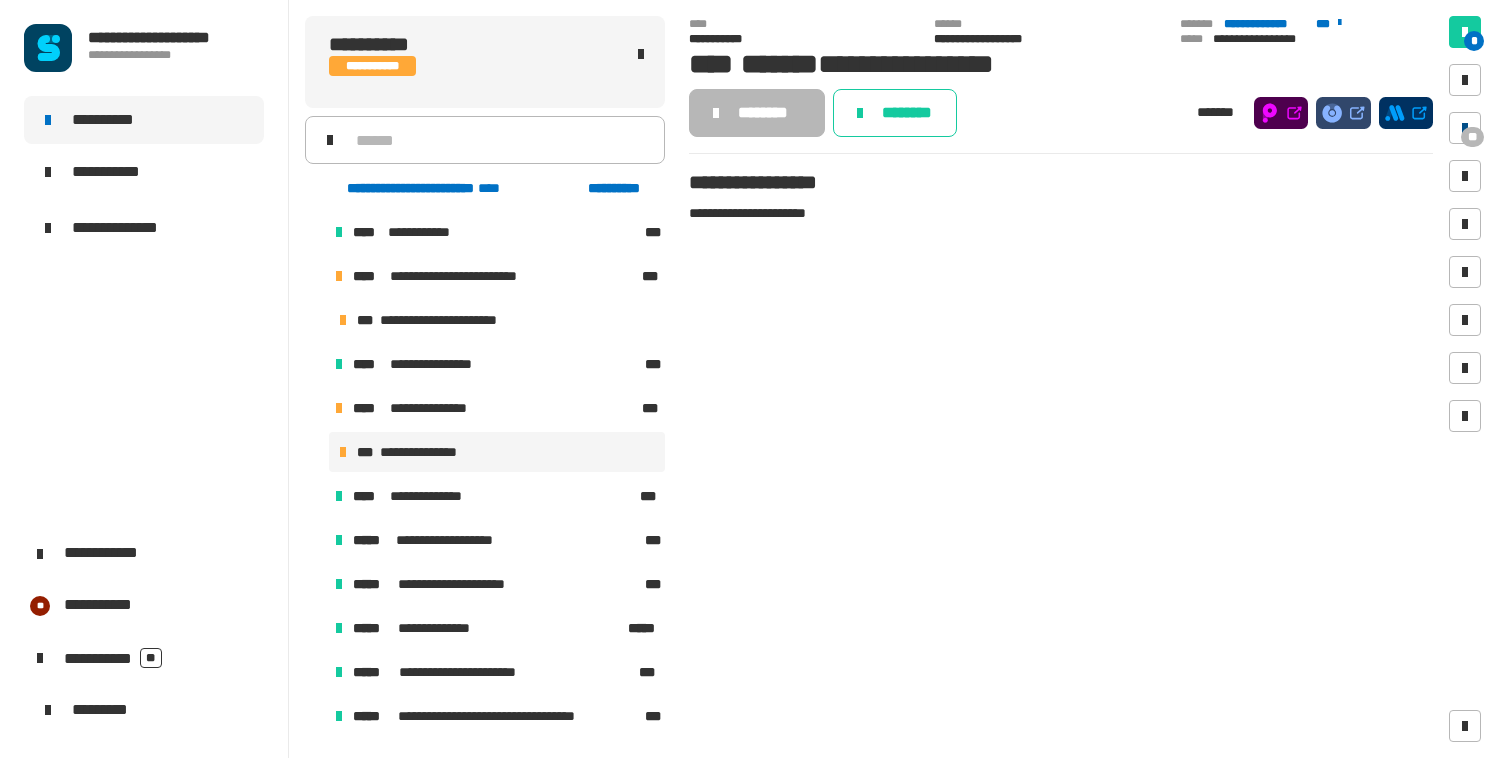 click at bounding box center [1465, 128] 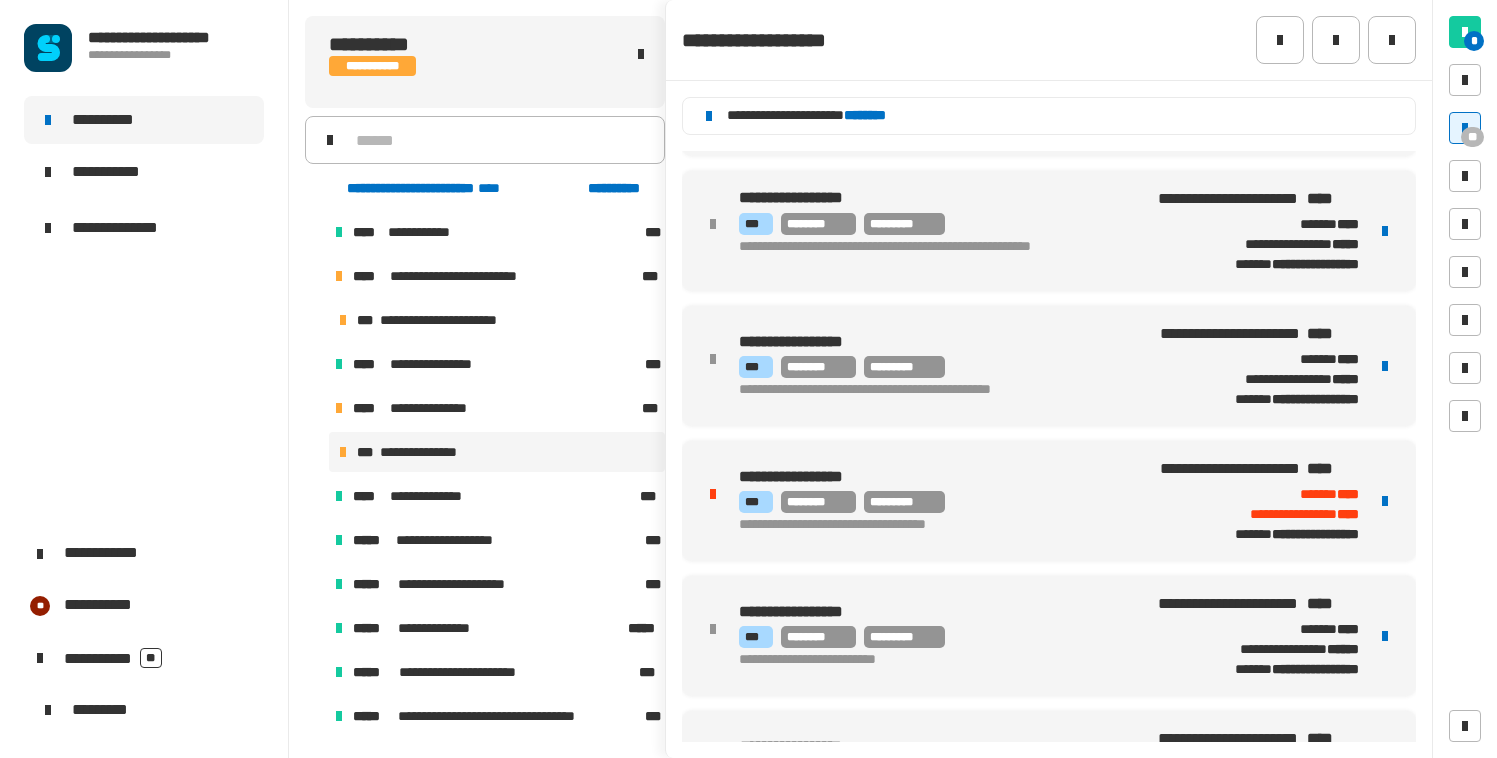 scroll, scrollTop: 801, scrollLeft: 0, axis: vertical 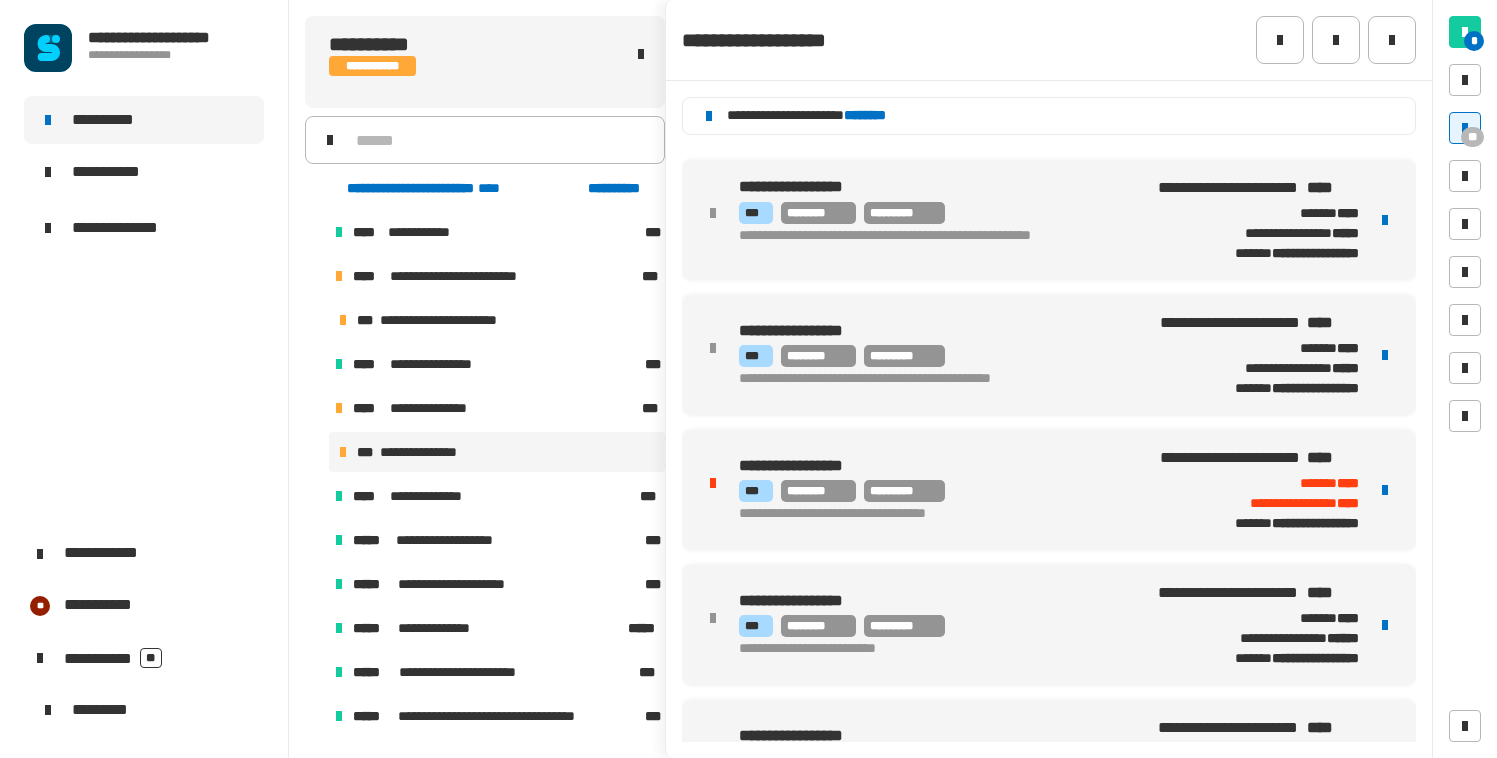 click at bounding box center [315, 408] 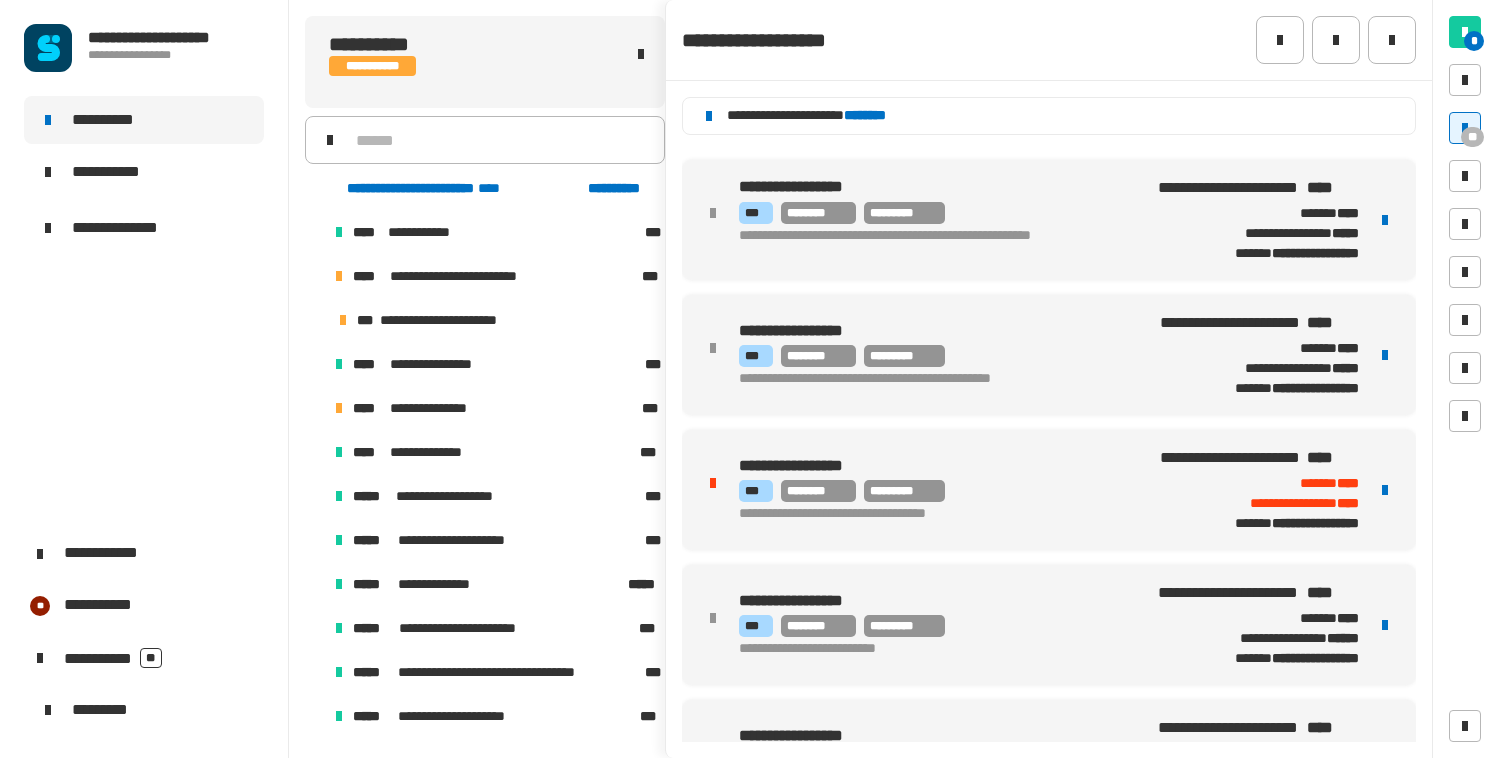 click at bounding box center (315, 276) 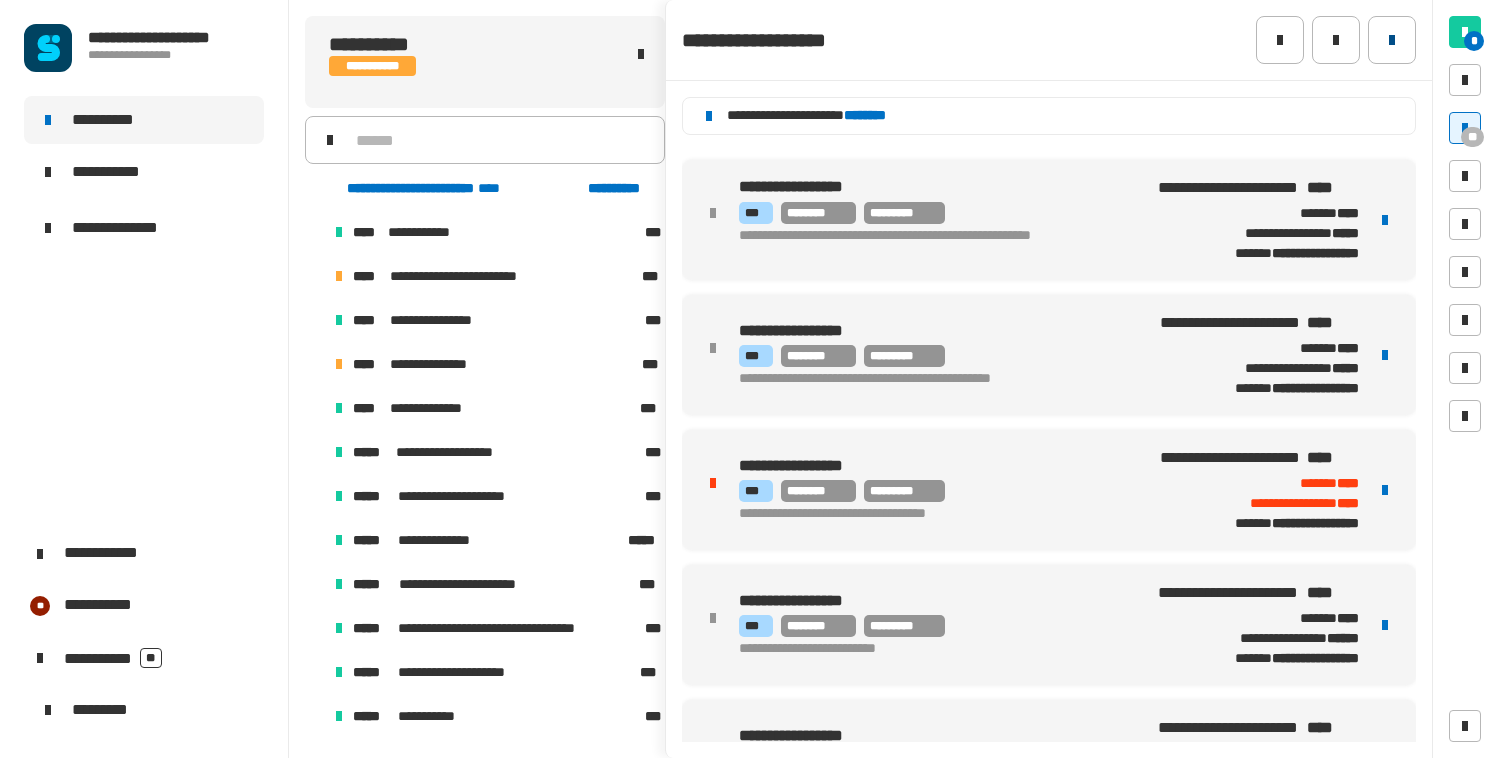 click 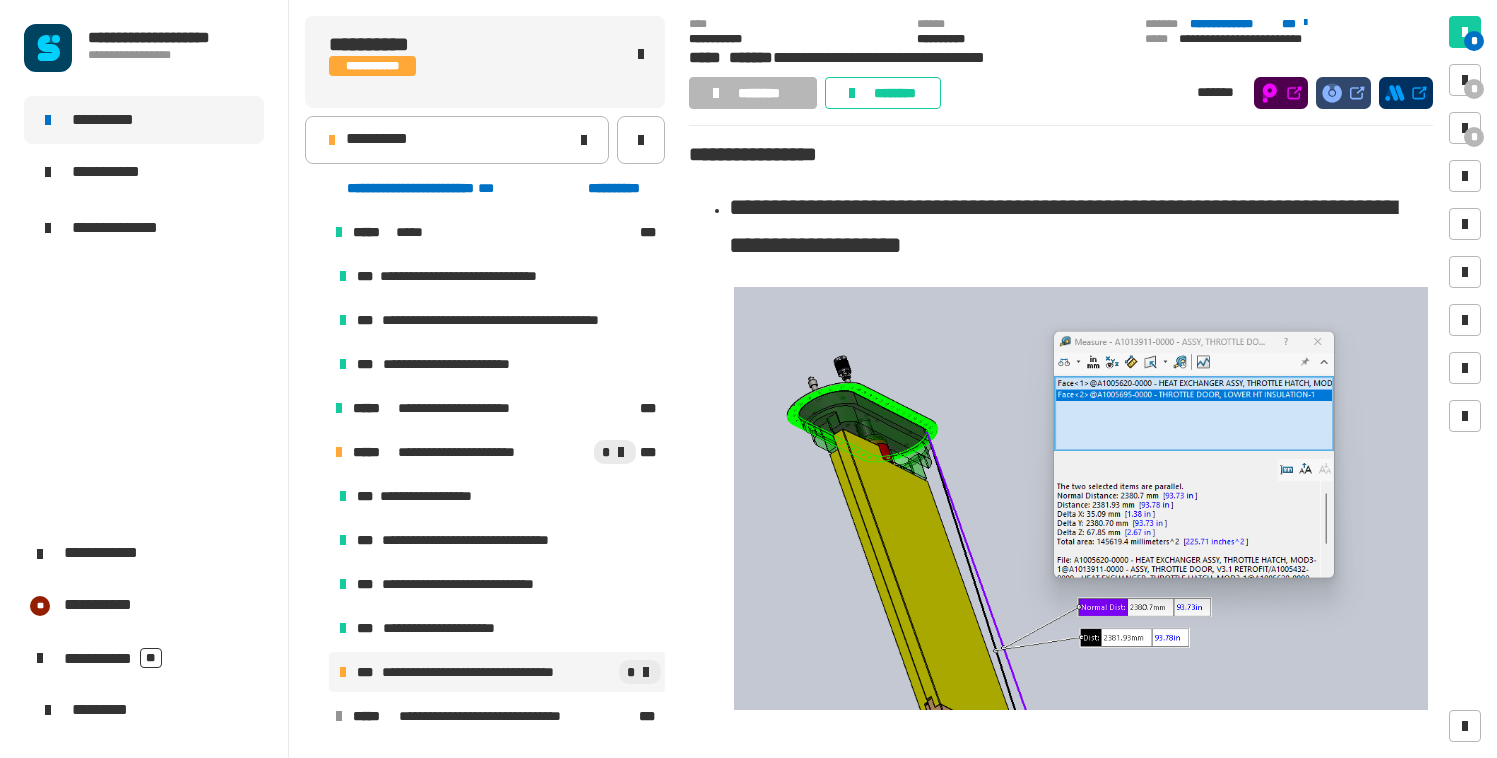 scroll, scrollTop: 0, scrollLeft: 0, axis: both 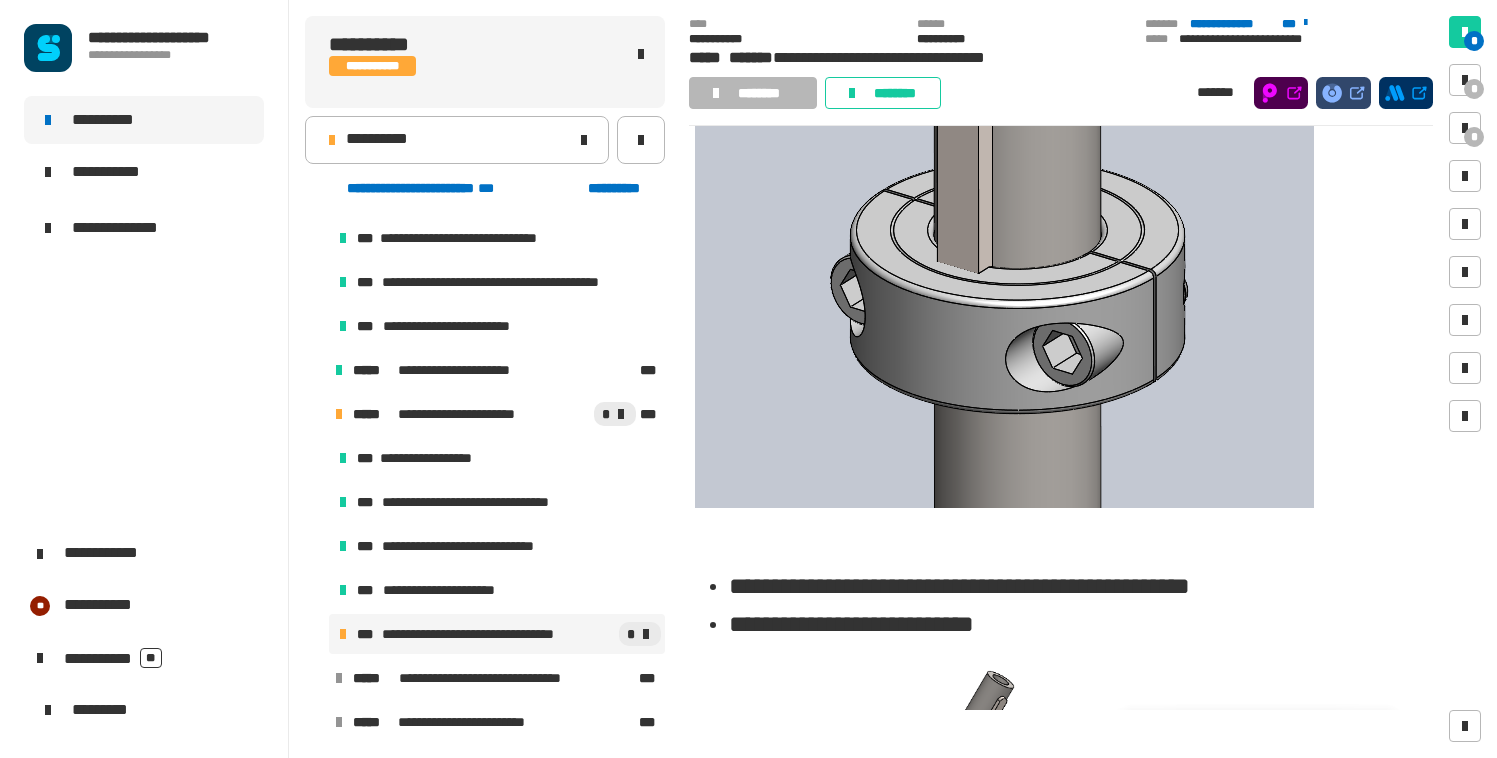 click at bounding box center (315, 414) 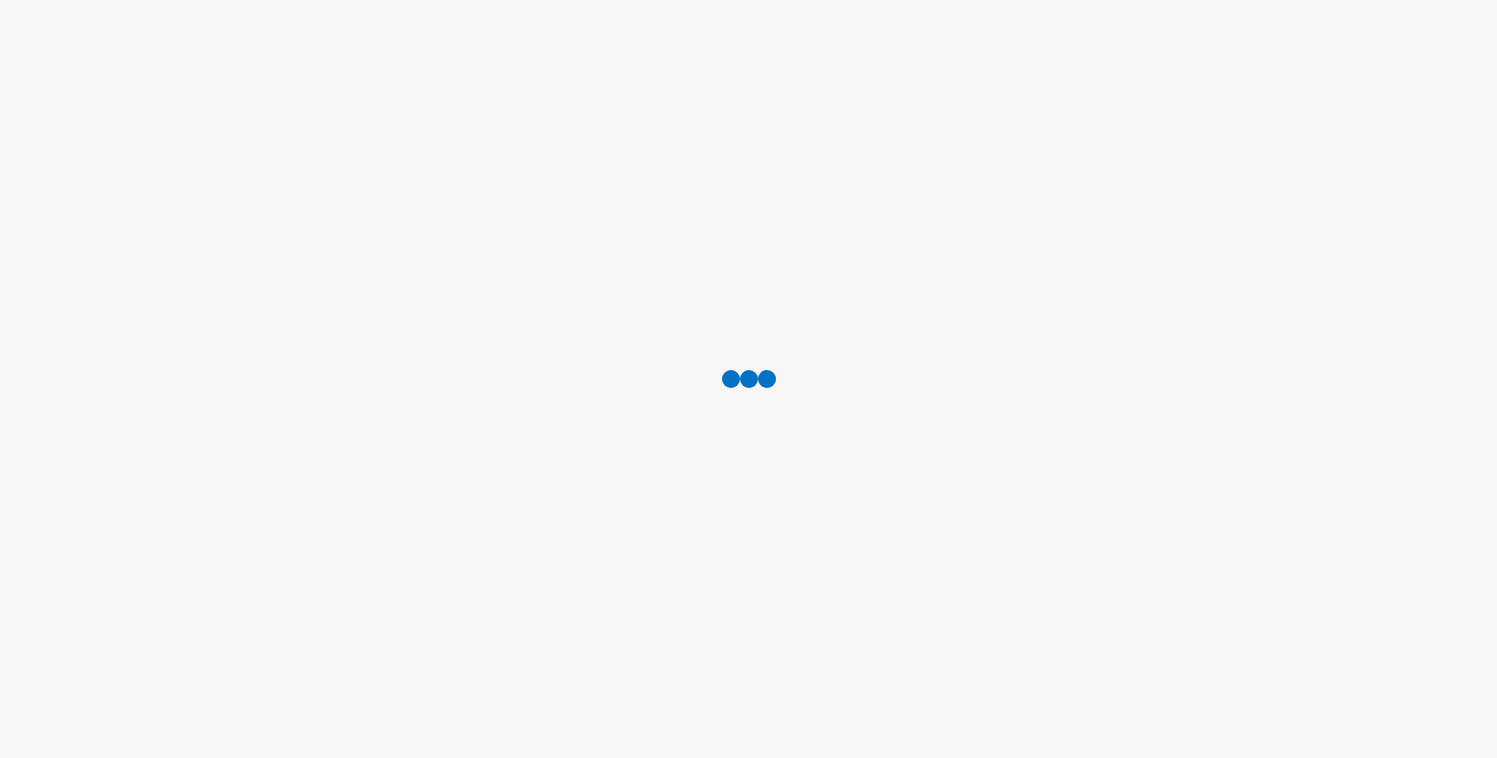 scroll, scrollTop: 0, scrollLeft: 0, axis: both 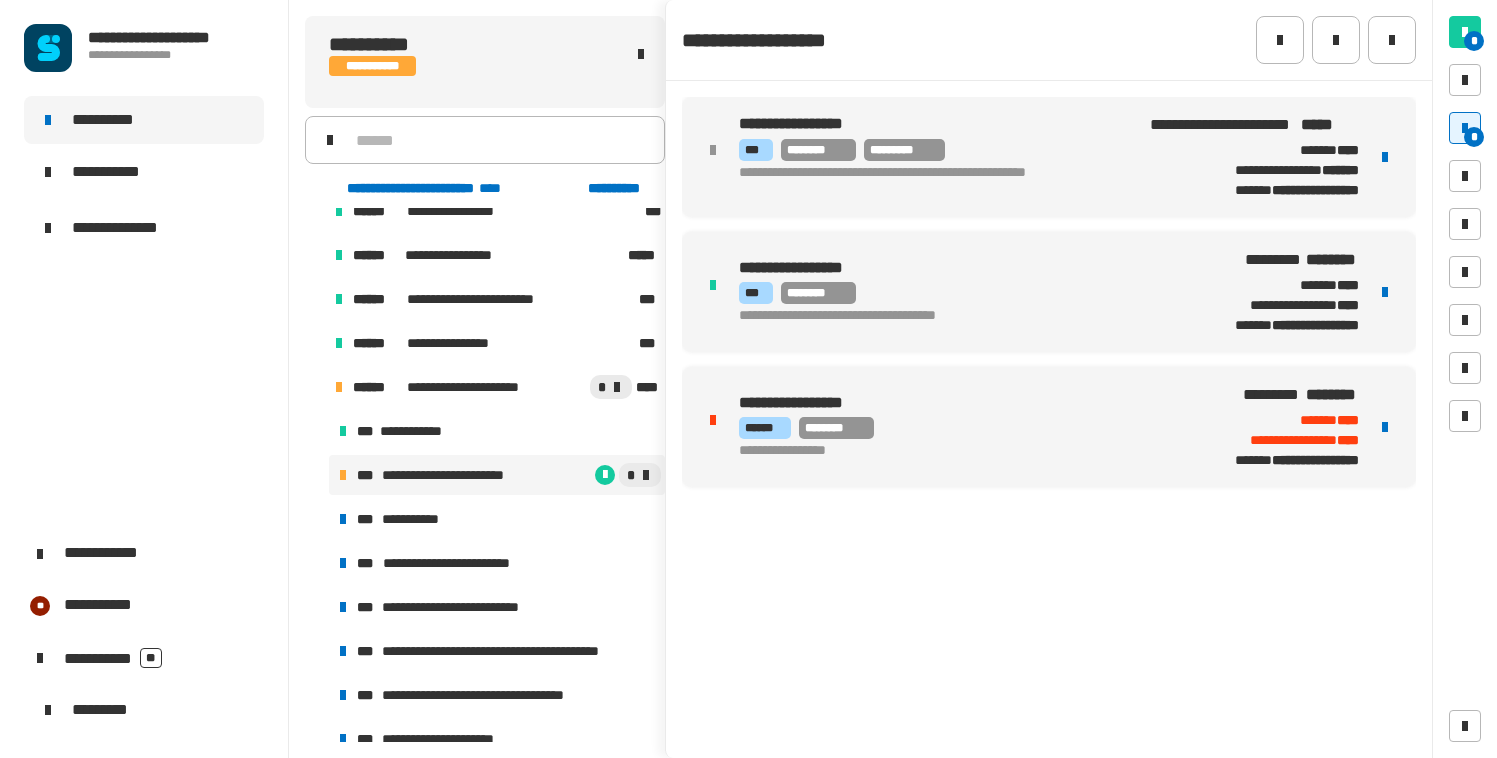 click at bounding box center (315, 387) 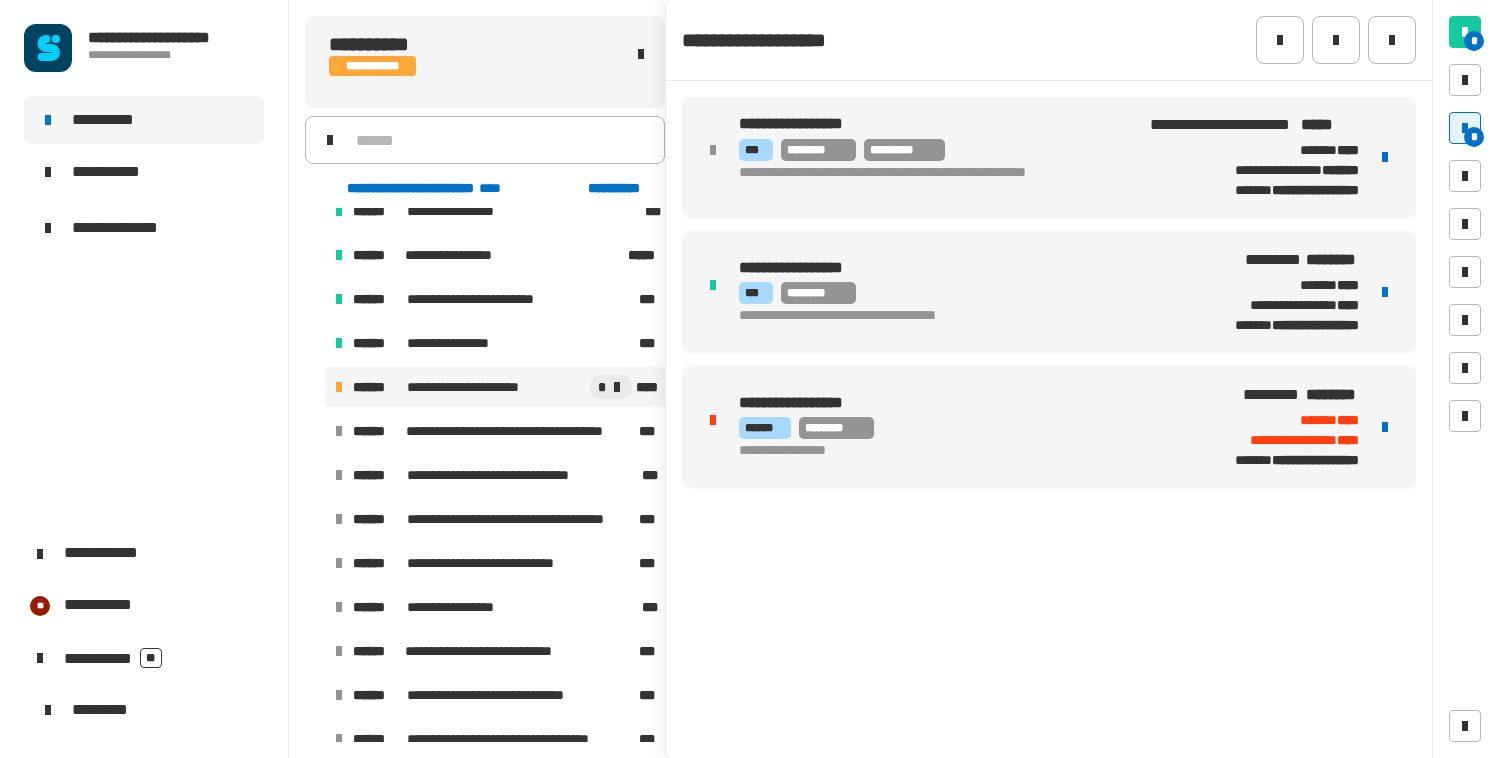 click on "**********" at bounding box center (471, 387) 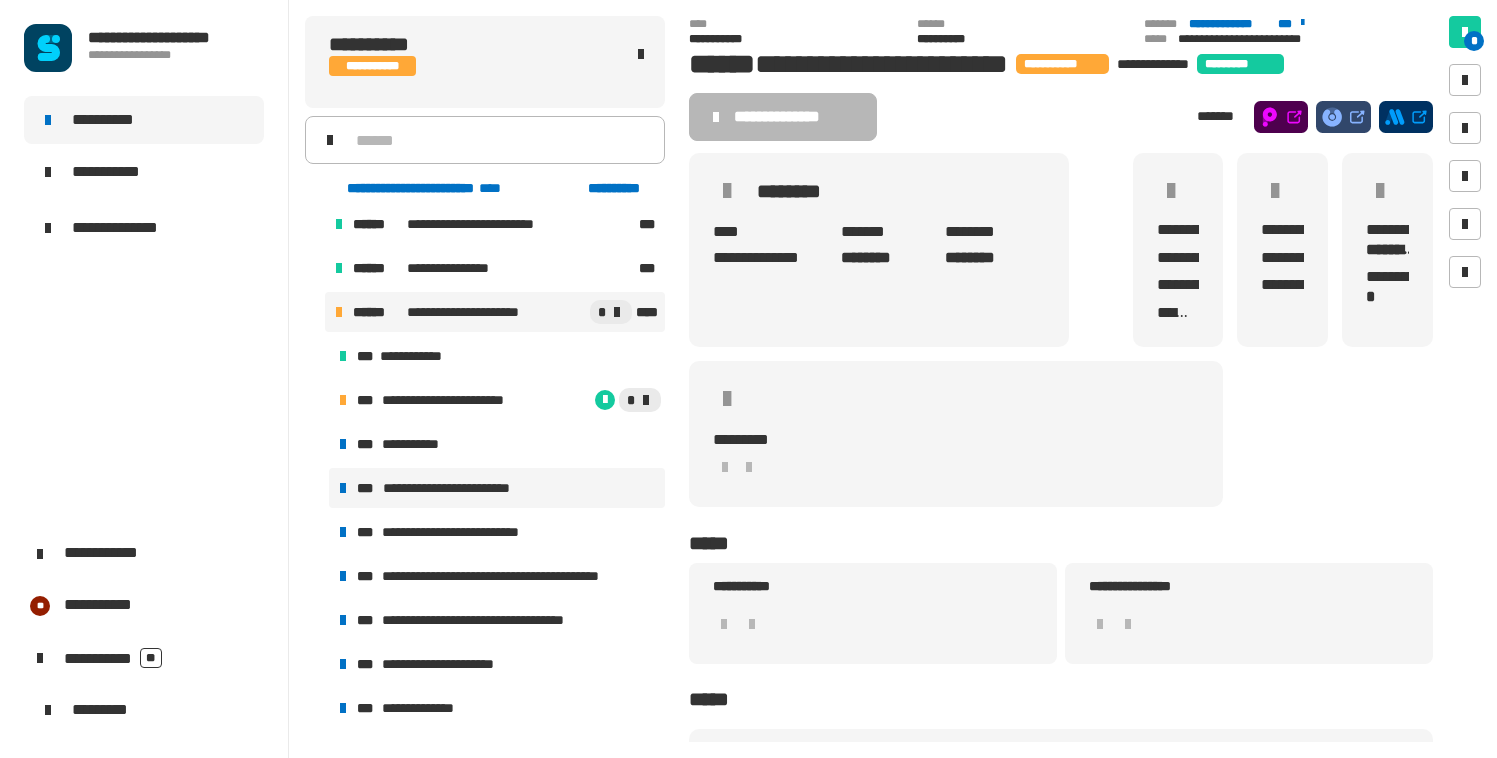 scroll, scrollTop: 1022, scrollLeft: 0, axis: vertical 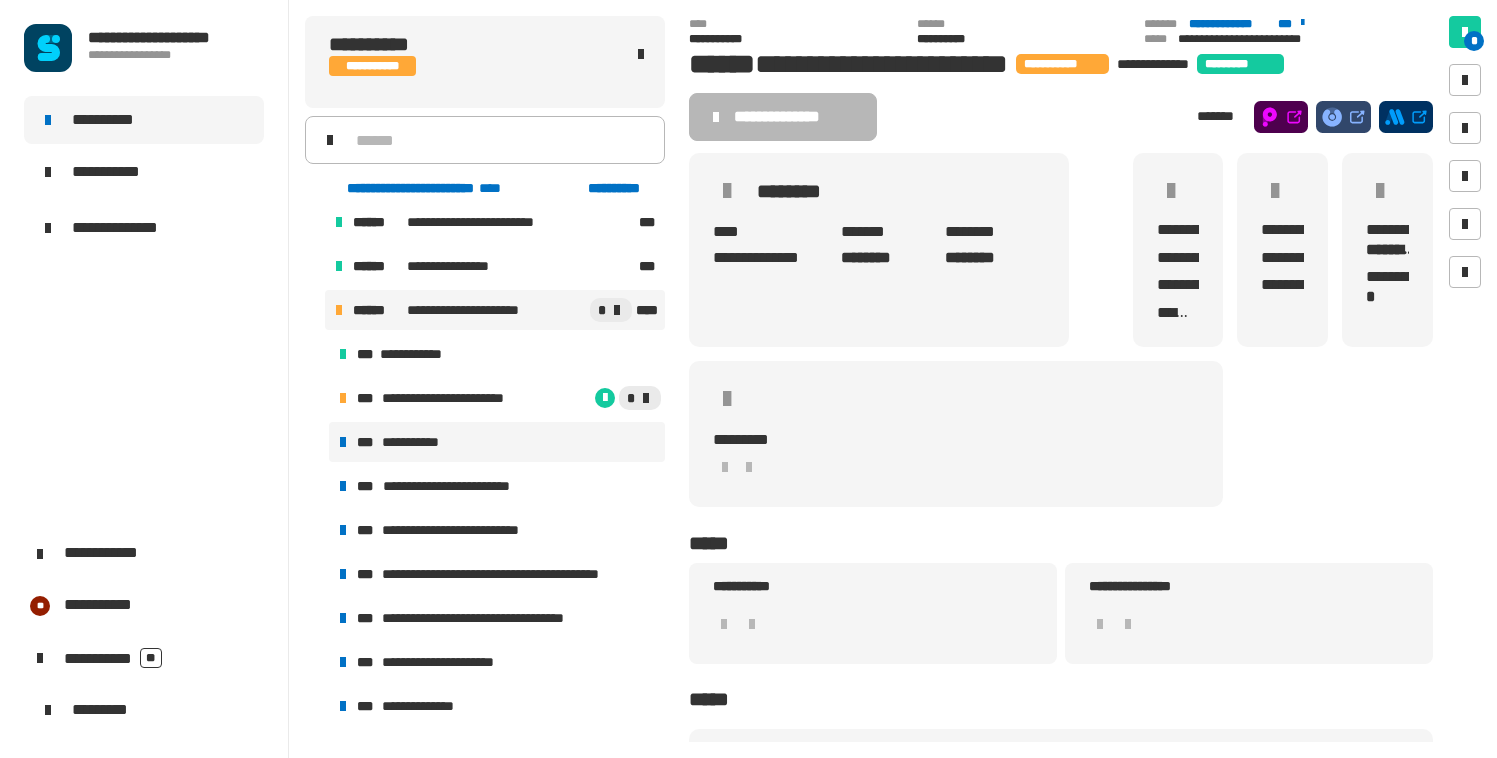 click on "**********" at bounding box center [417, 442] 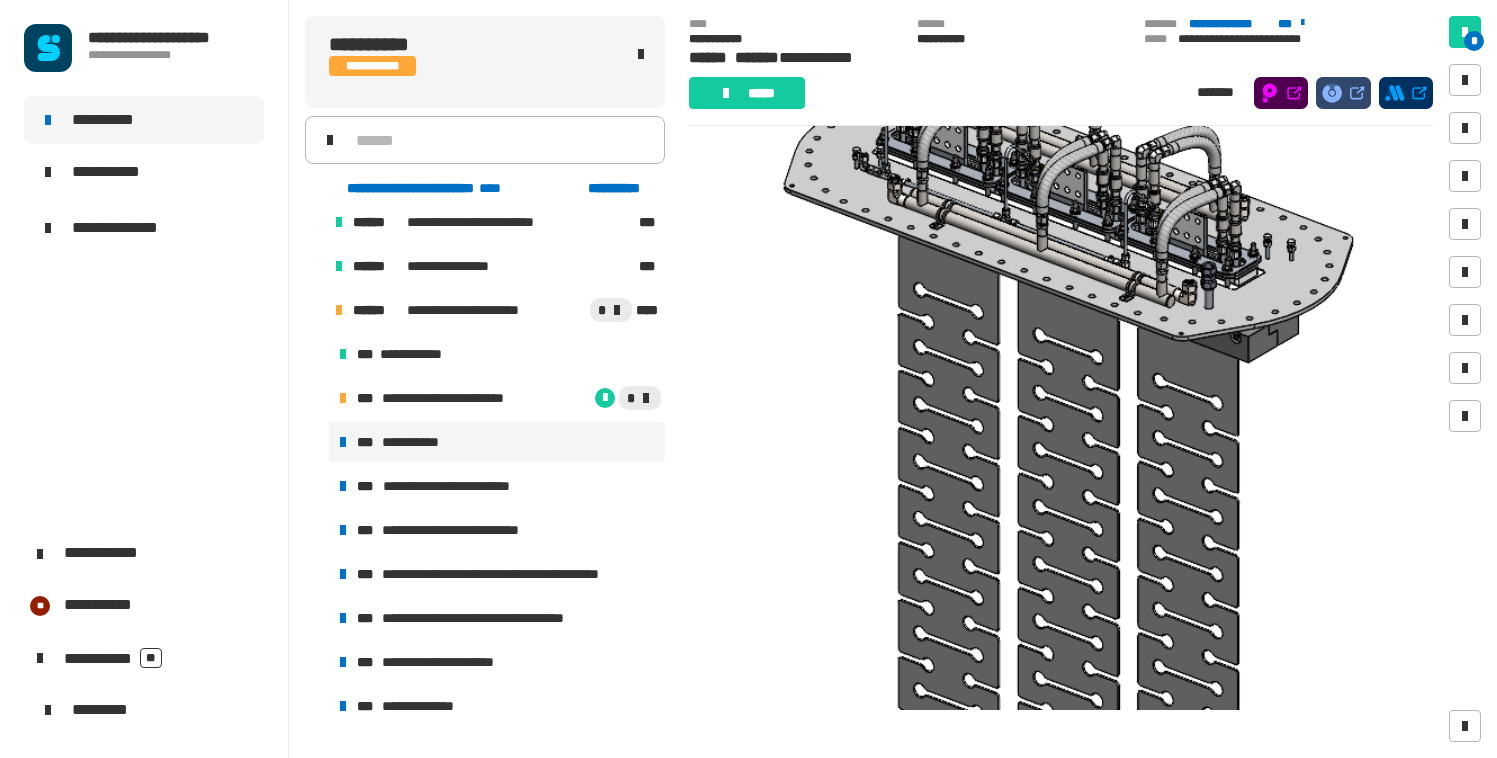 scroll, scrollTop: 0, scrollLeft: 0, axis: both 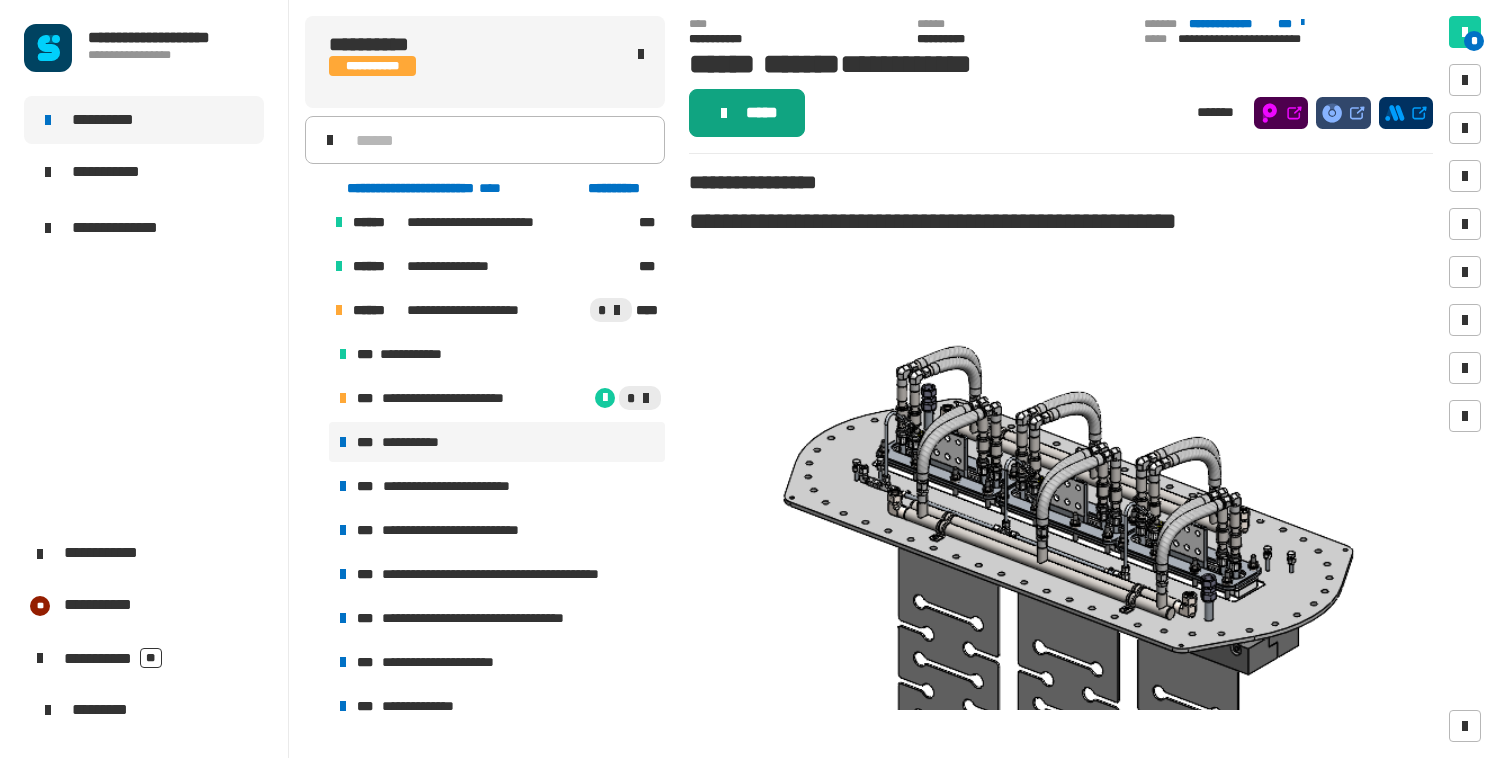 click on "*****" 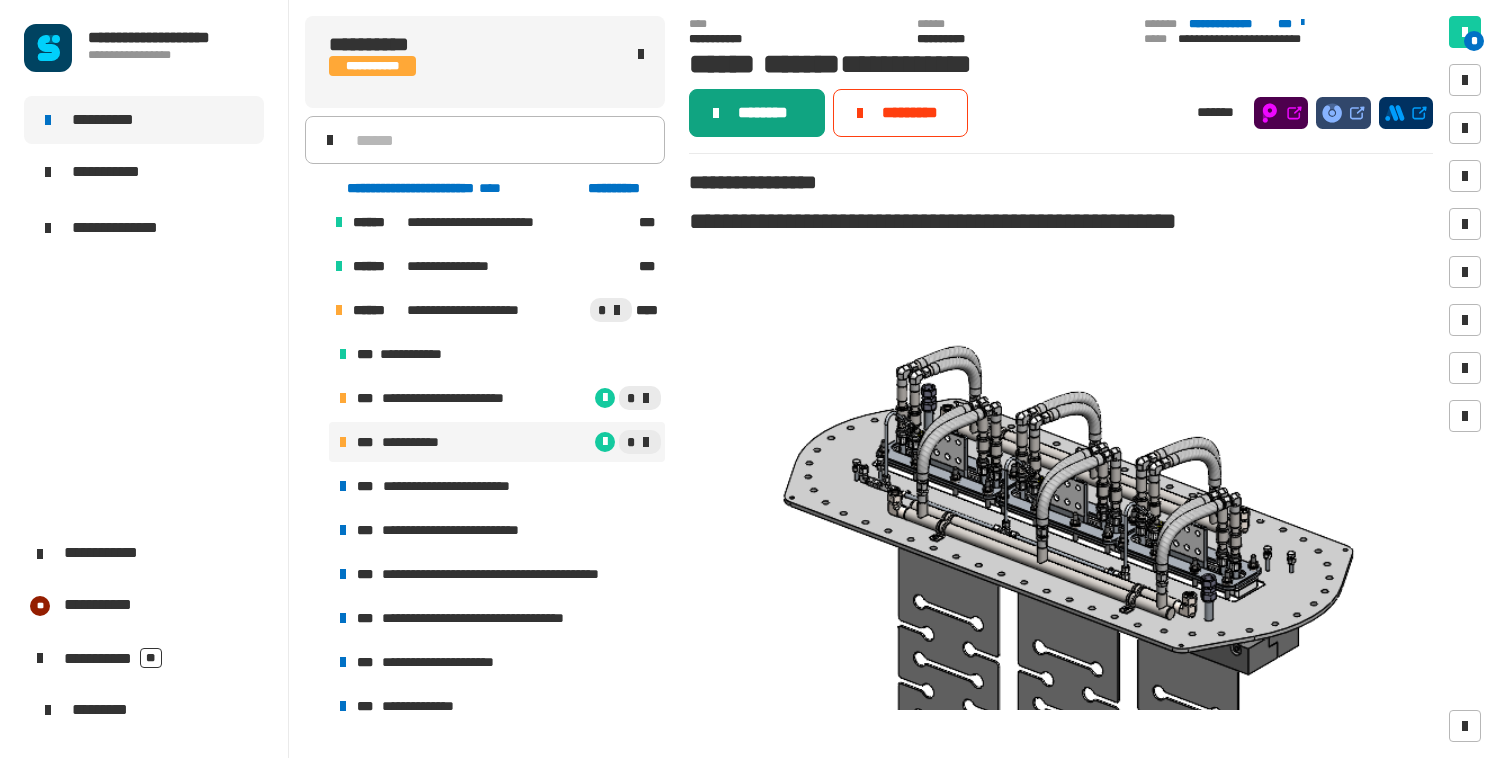 click on "********" 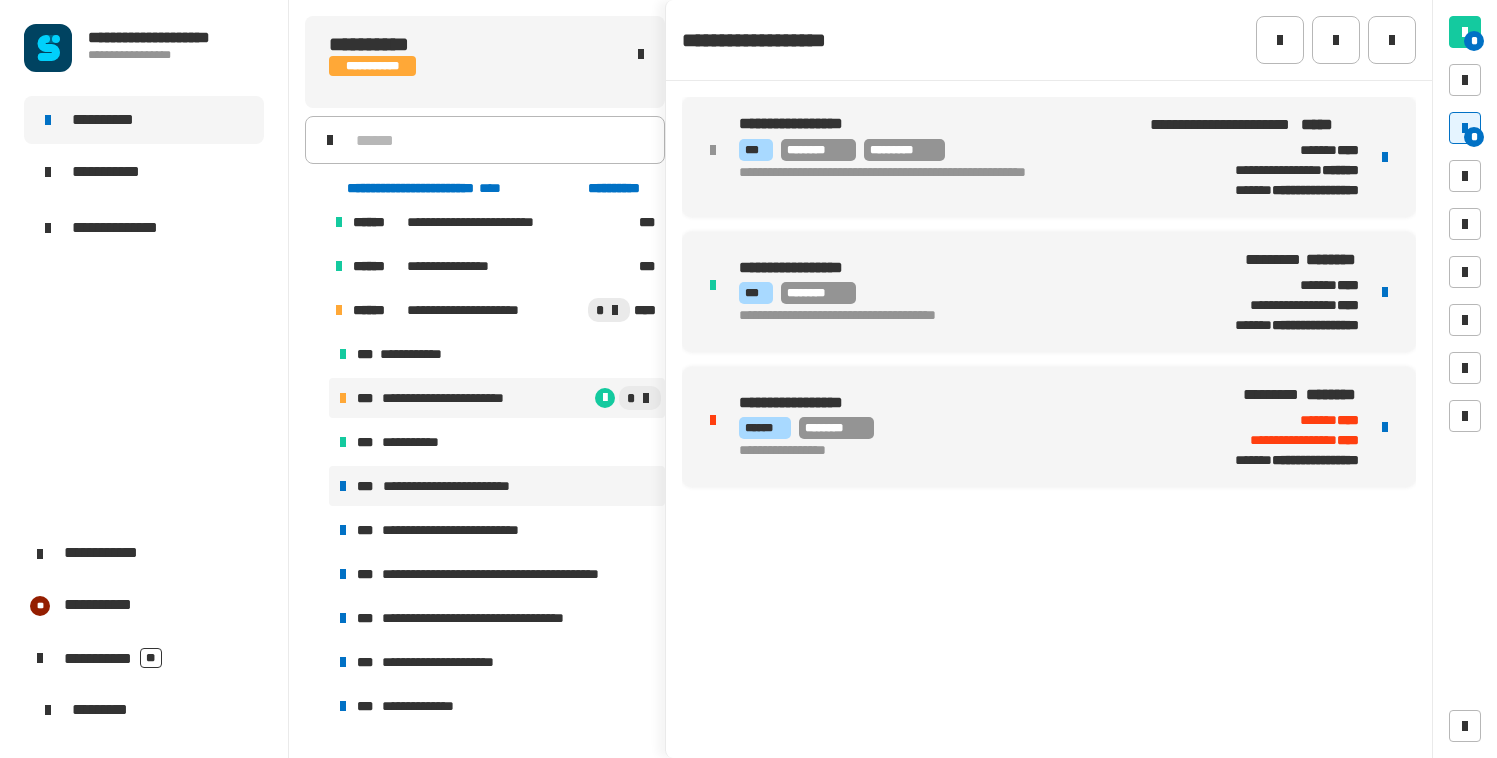 click on "**********" at bounding box center [497, 486] 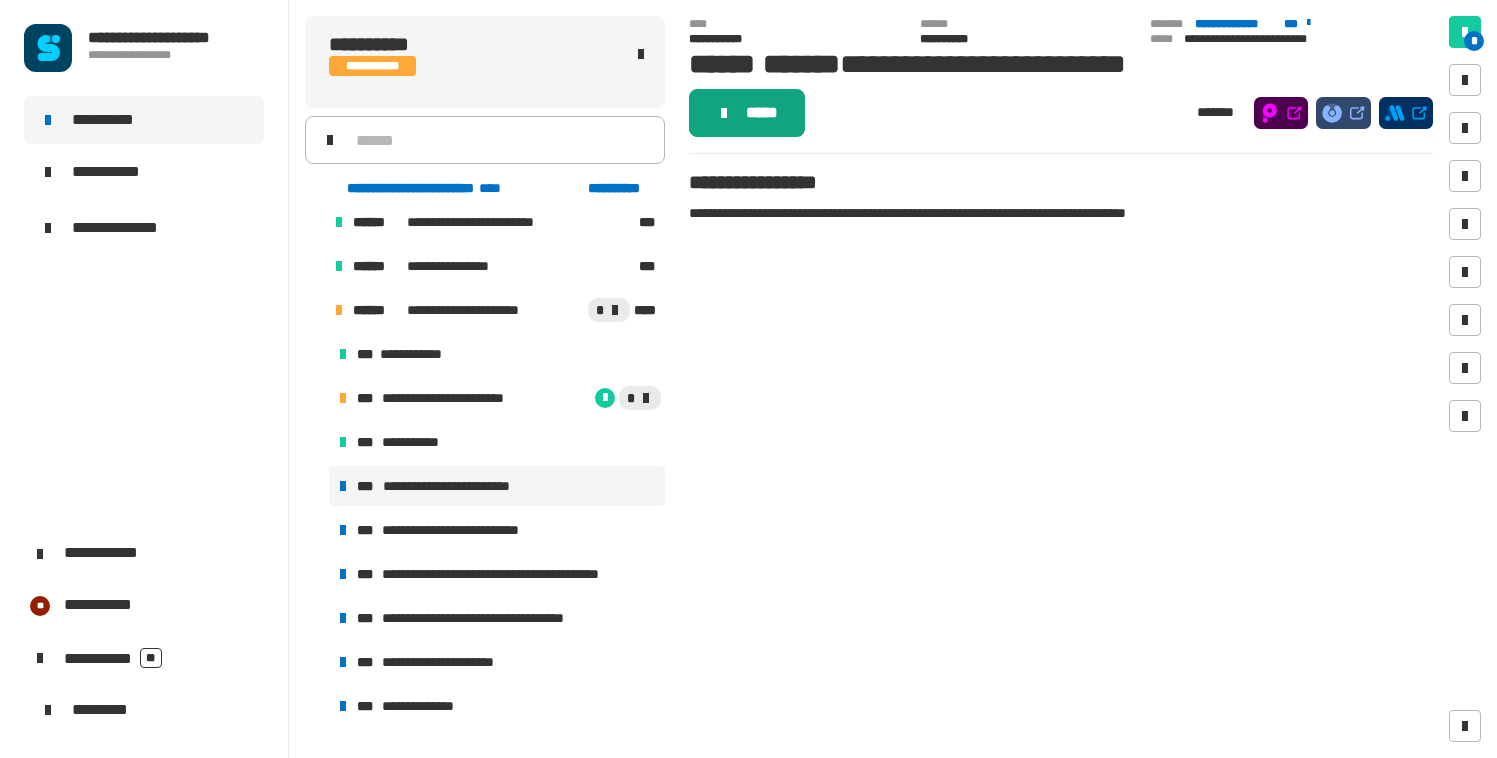 click on "*****" 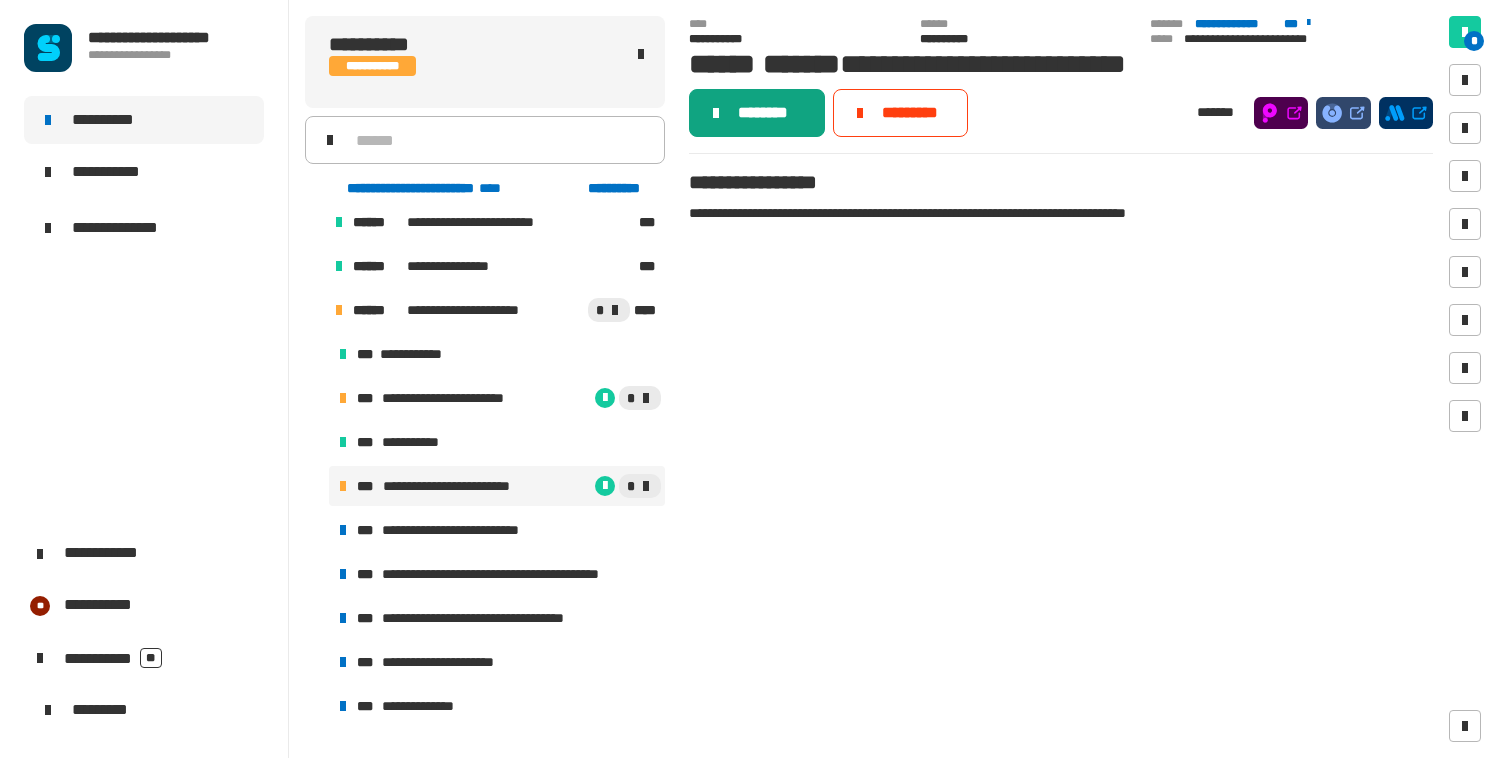click on "********" 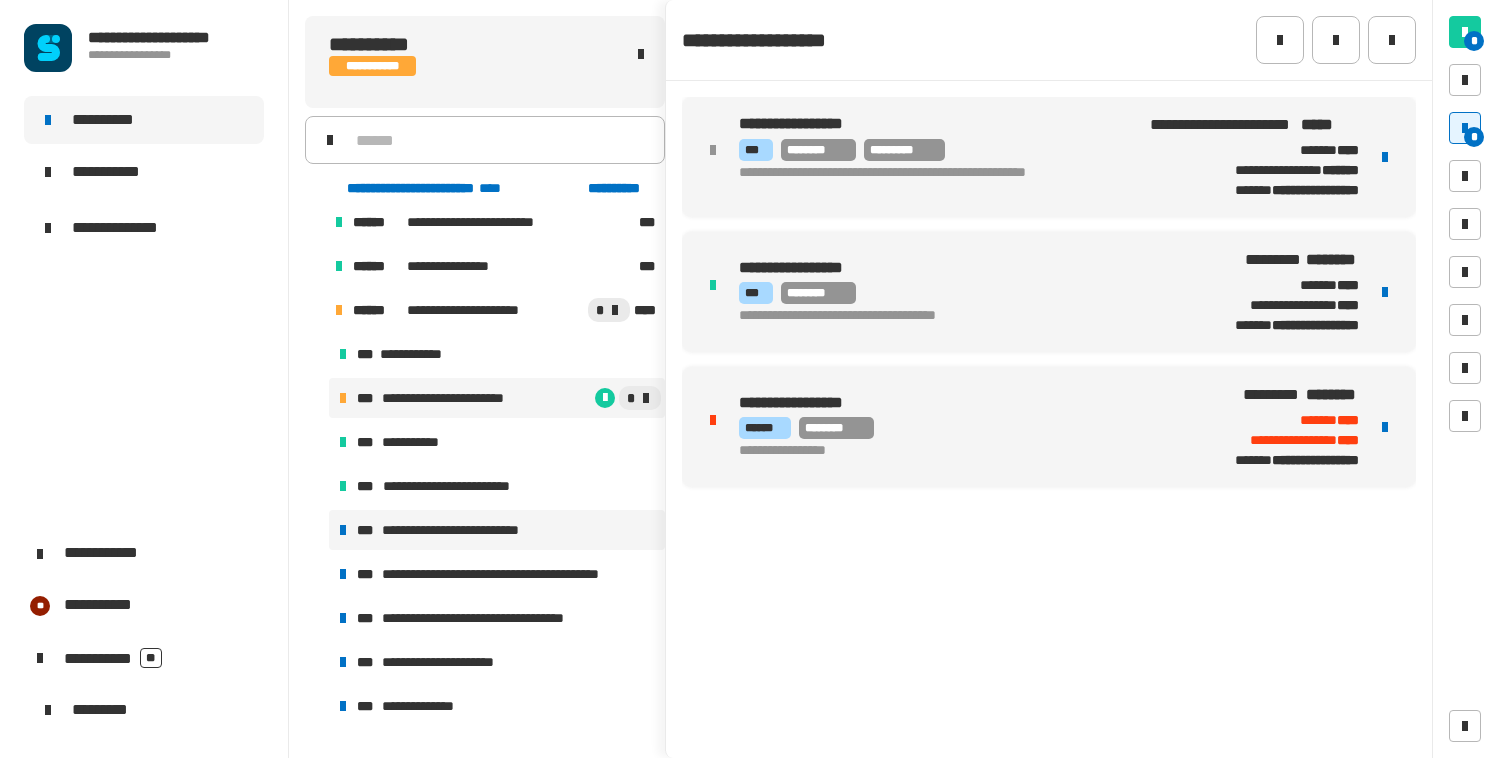 click on "**********" at bounding box center (471, 530) 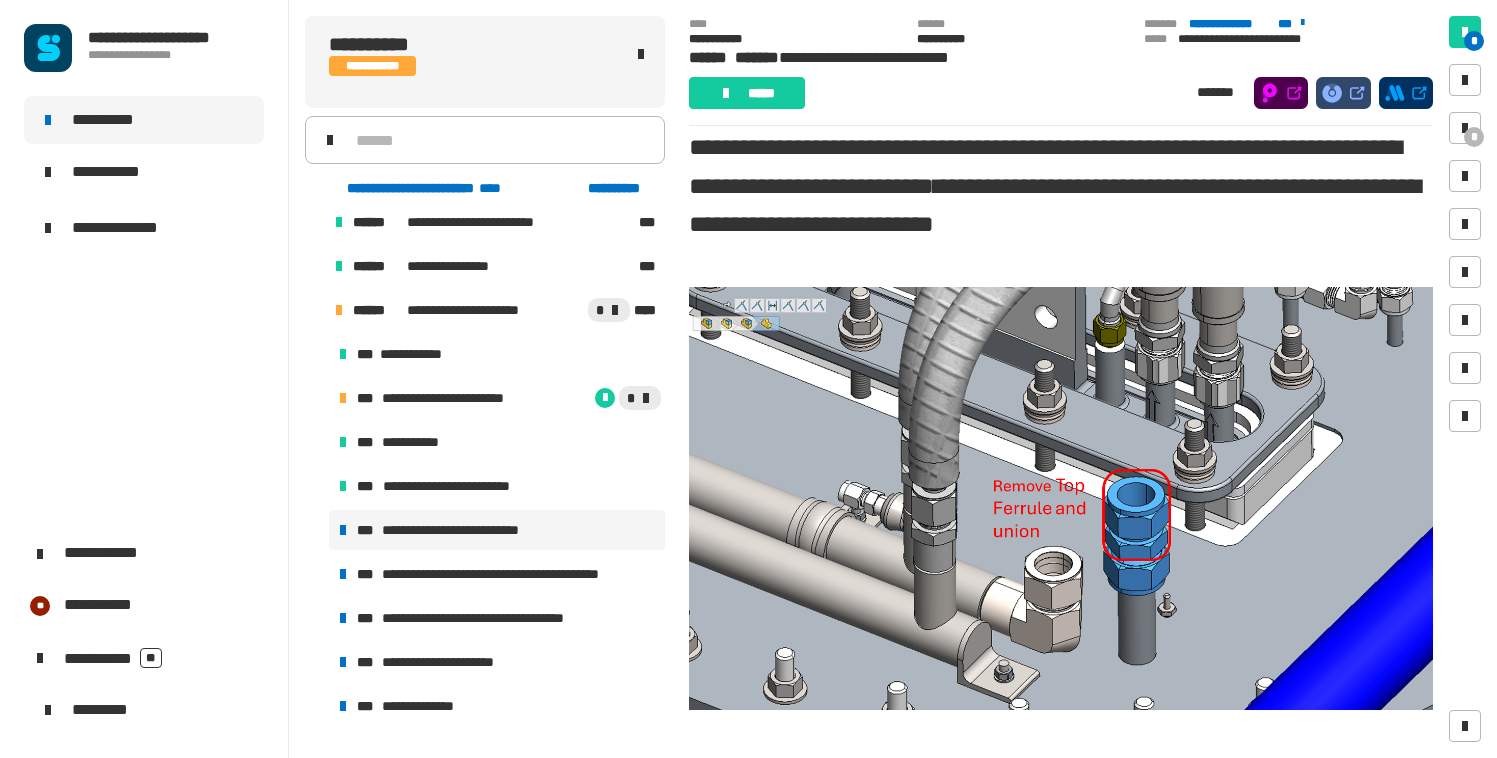 scroll, scrollTop: 0, scrollLeft: 0, axis: both 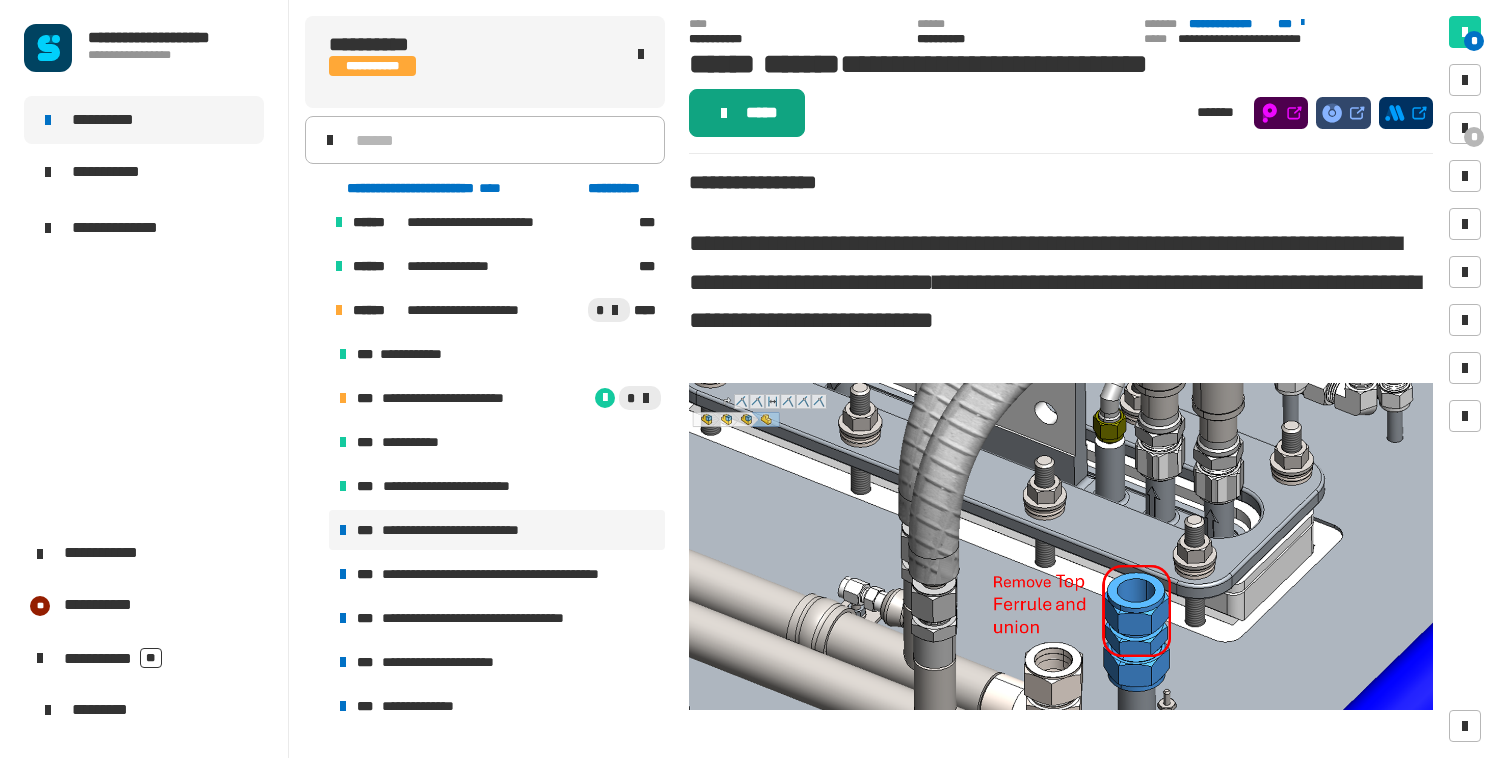 click on "*****" 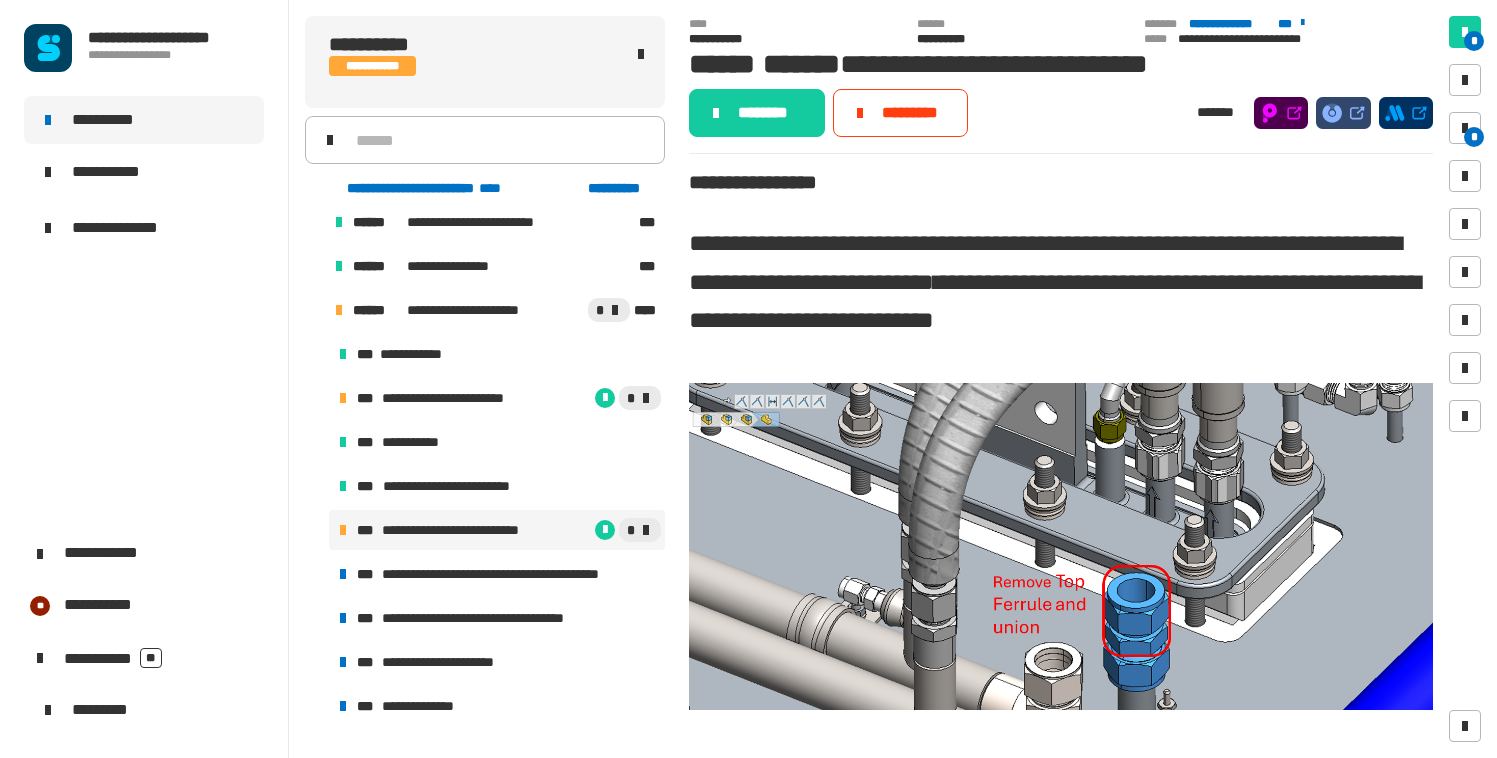 click on "********" 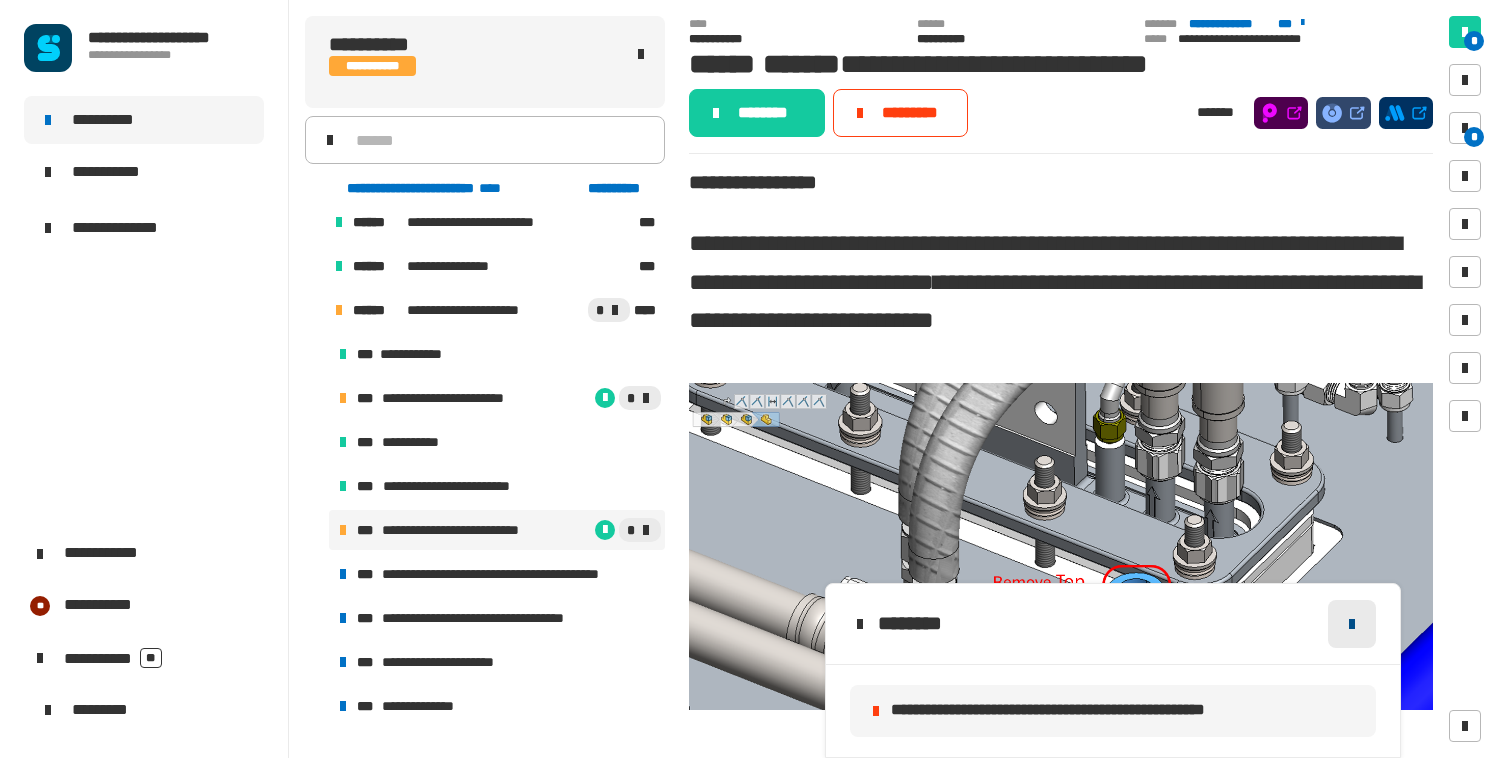 click 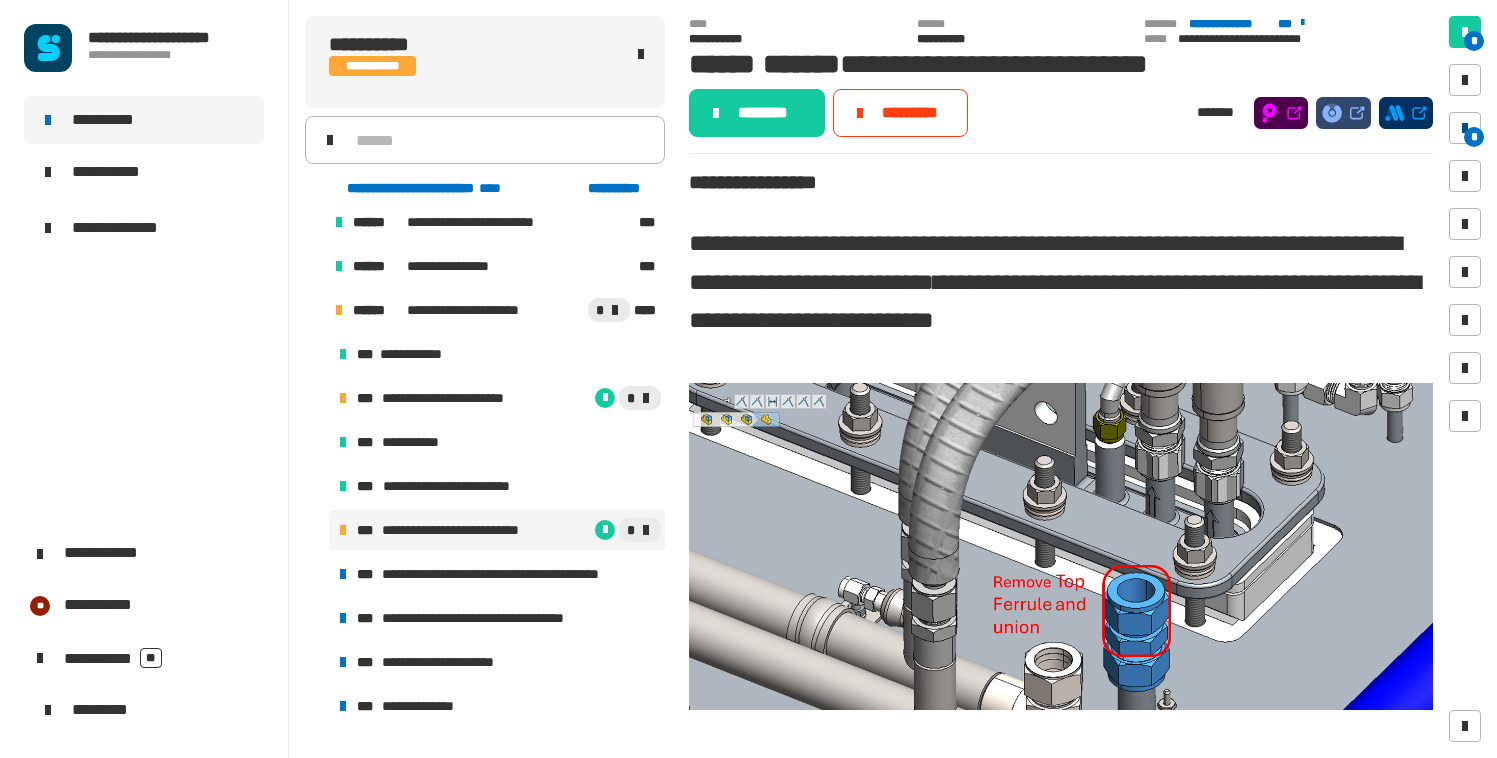 click at bounding box center [1465, 128] 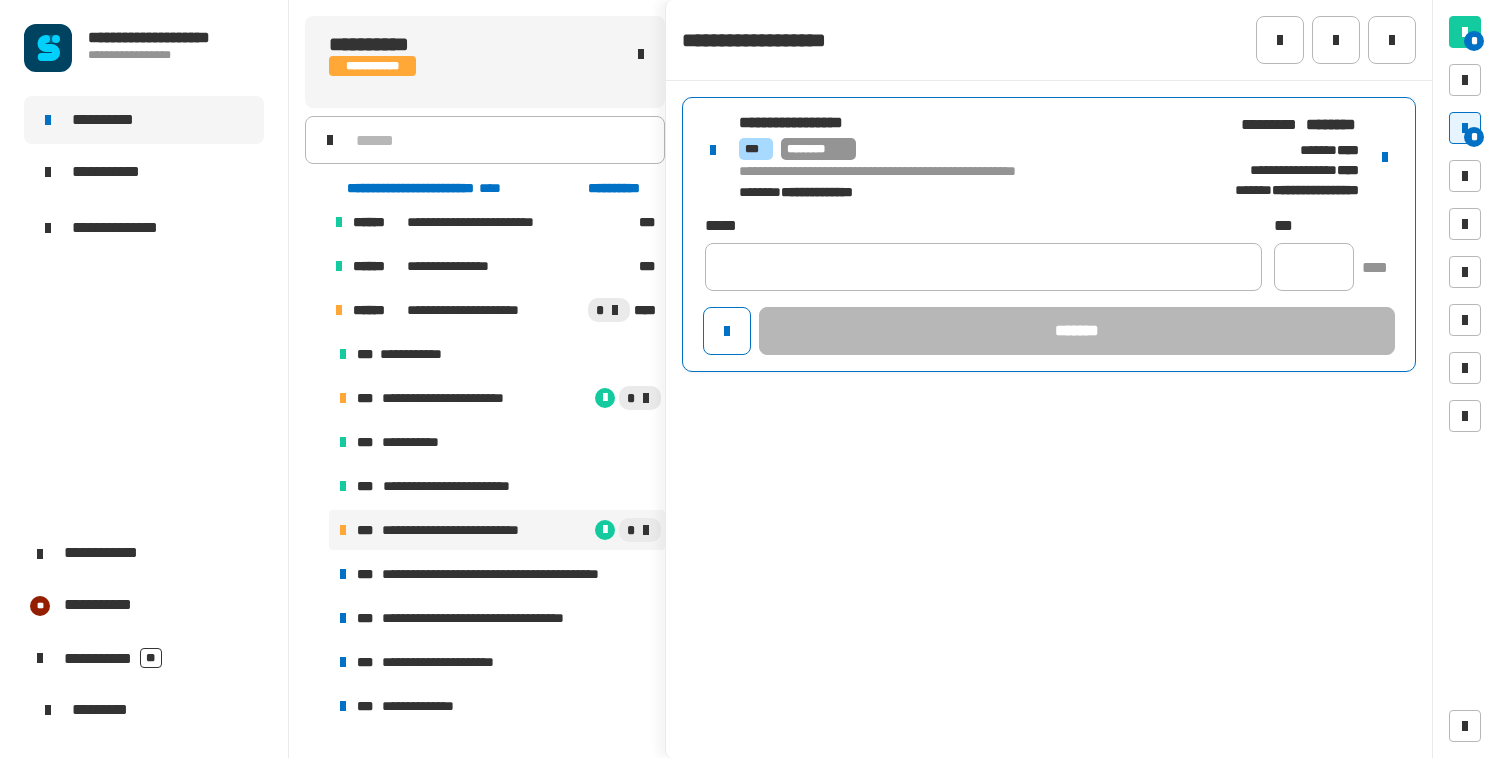 click on "**********" at bounding box center (959, 157) 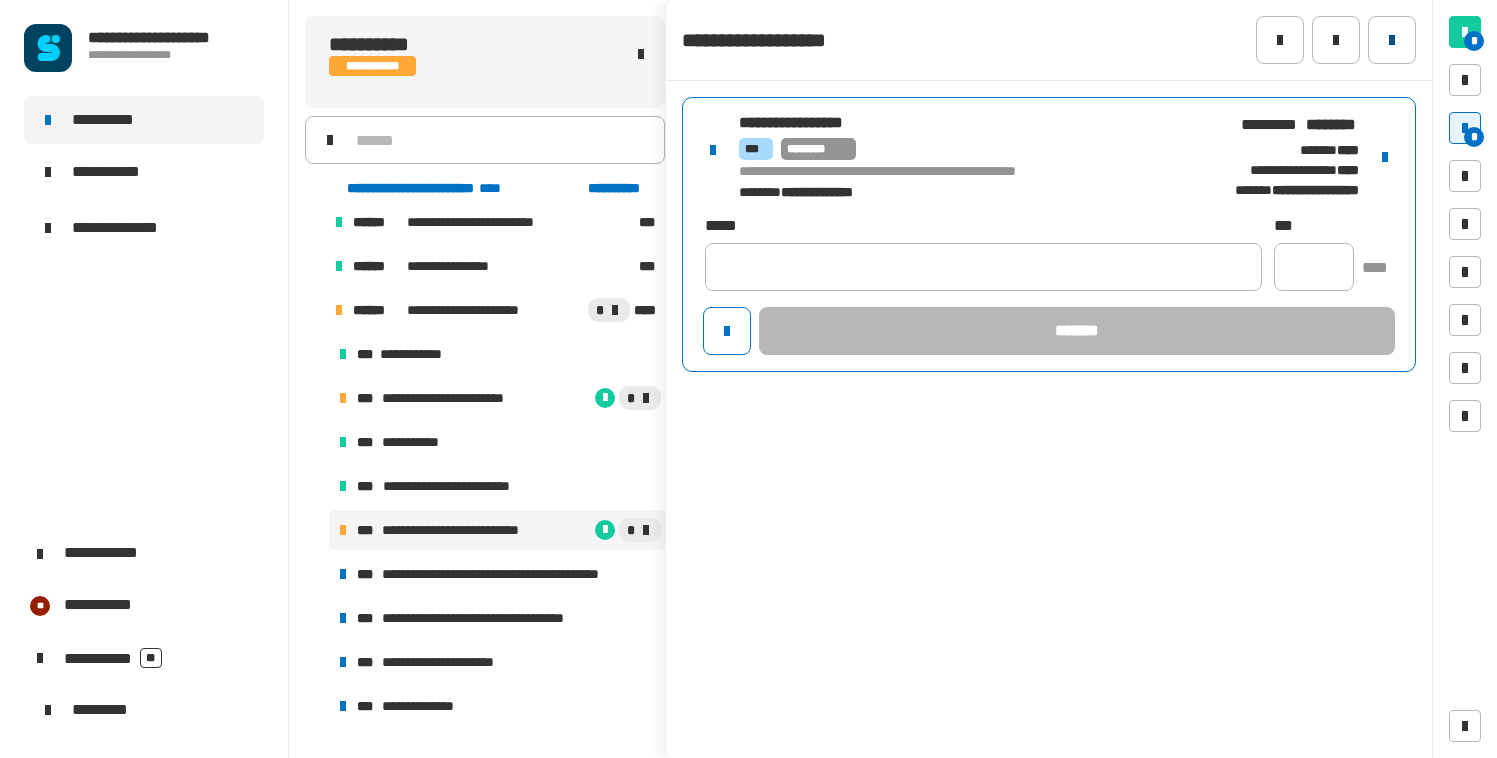 click 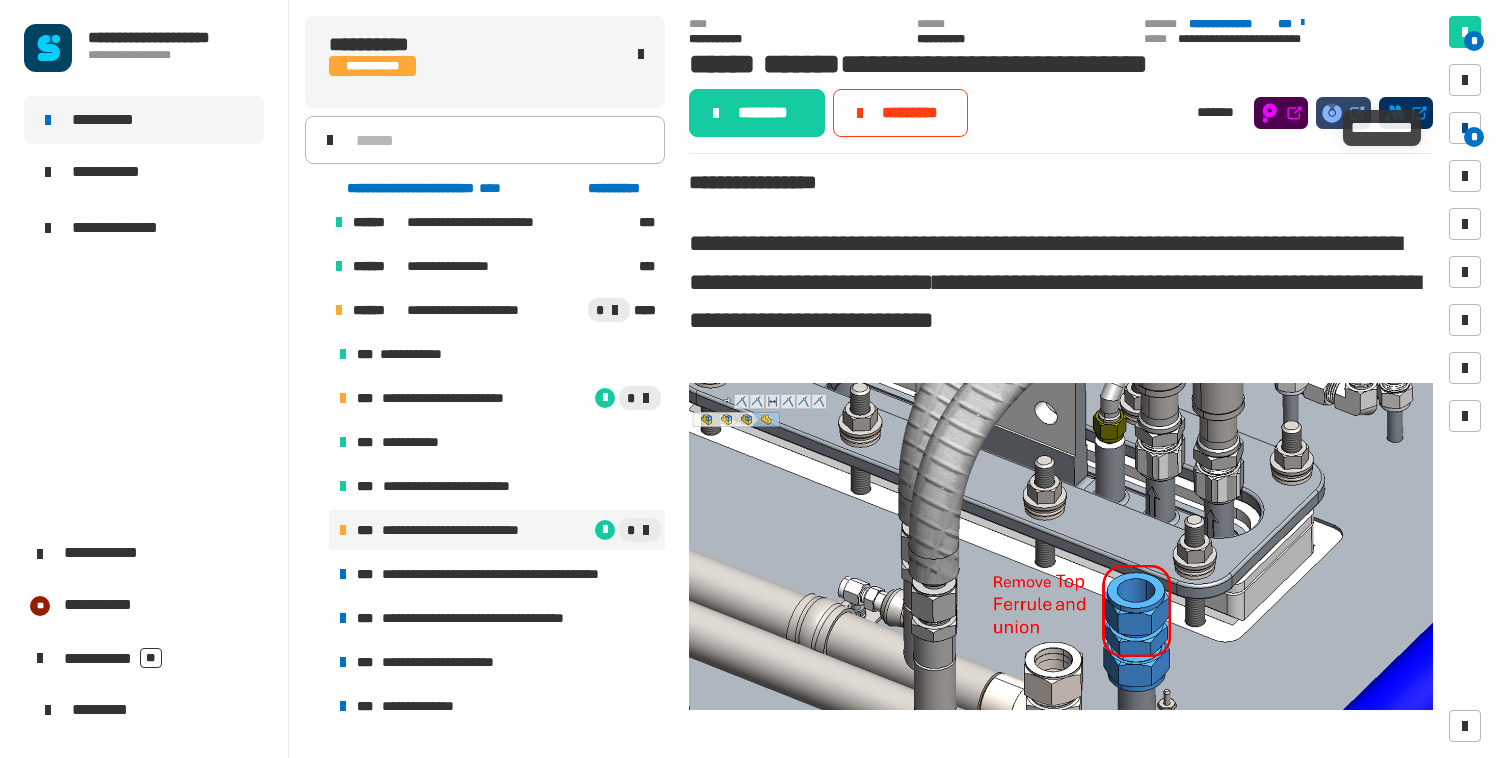 click on "*" at bounding box center [1474, 137] 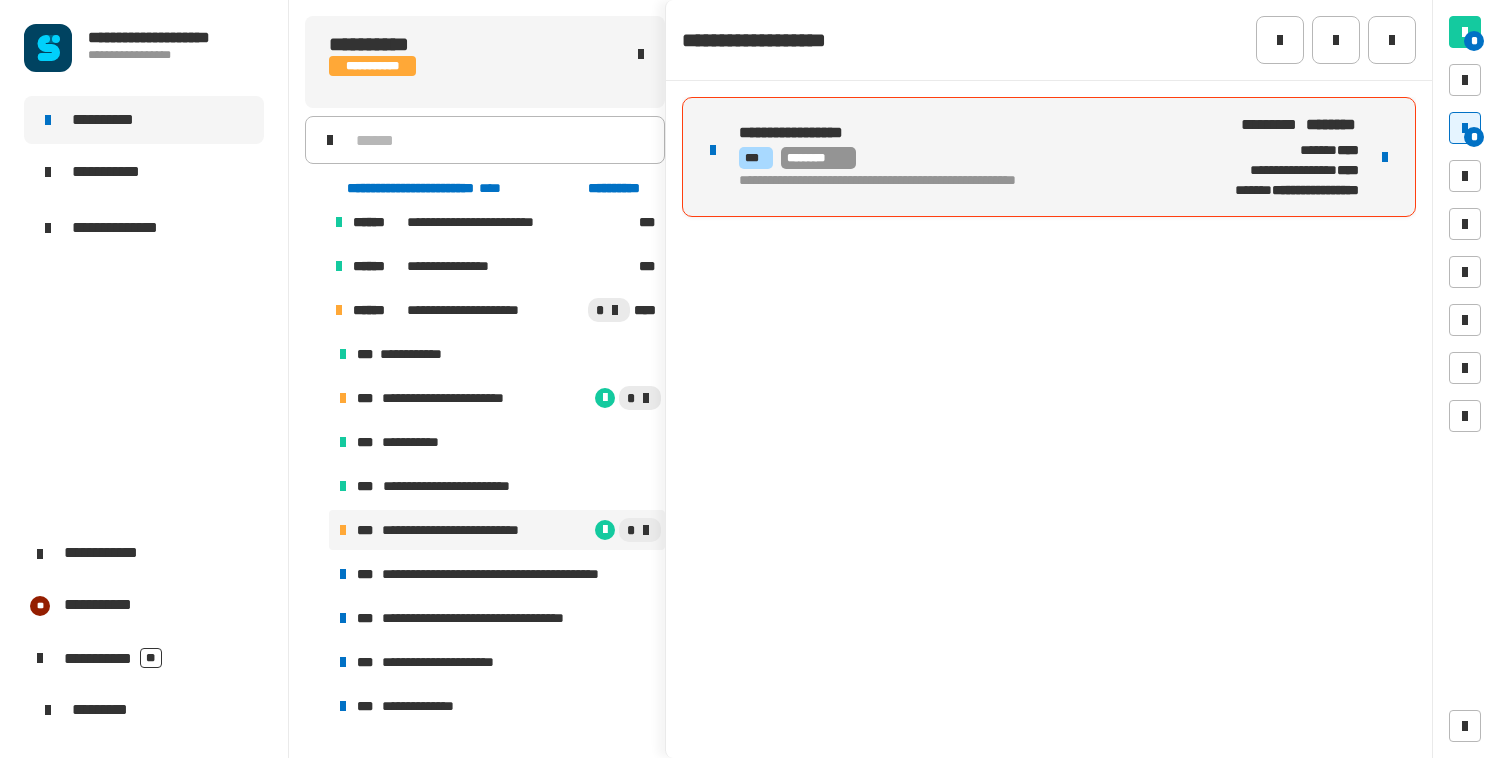 click on "**********" 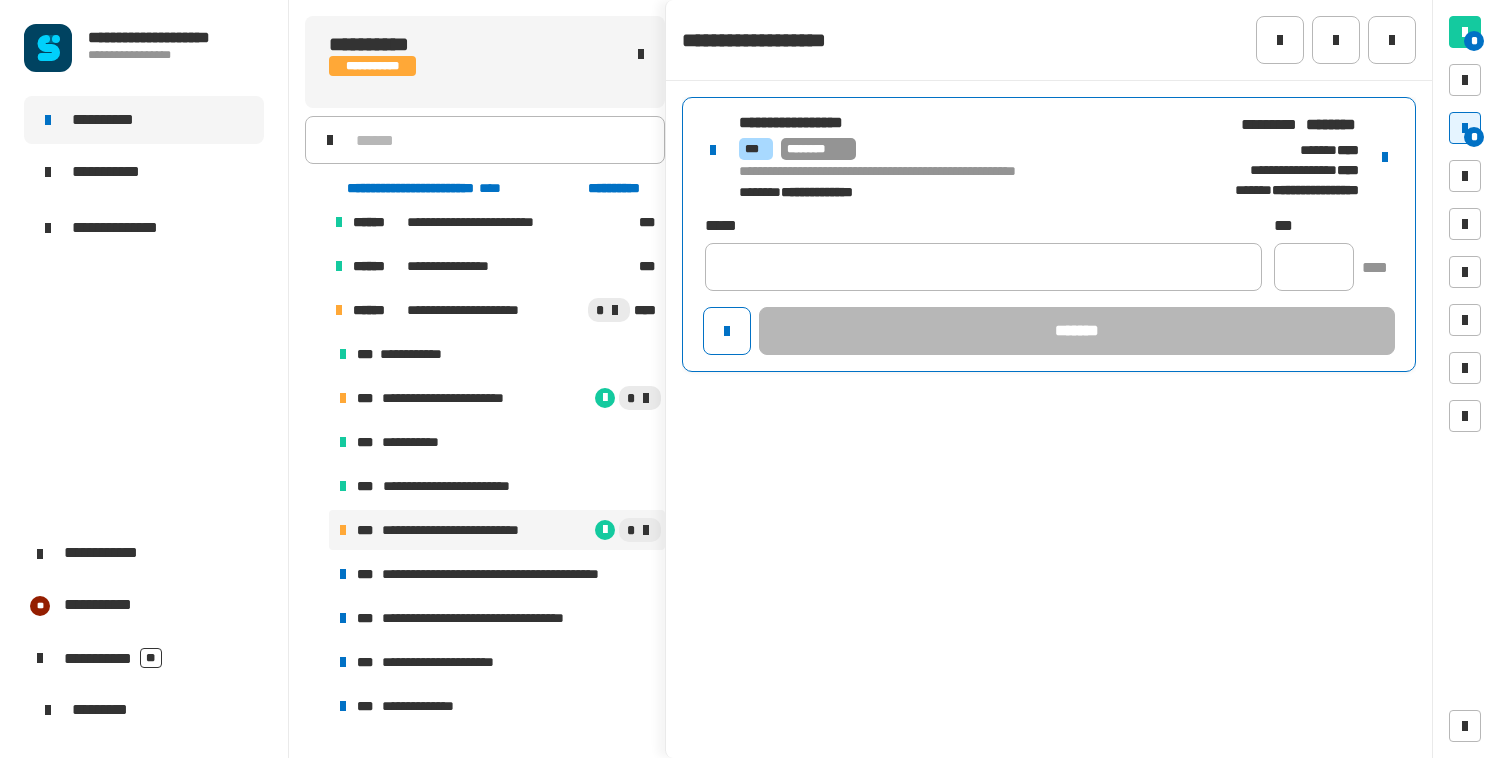click on "**********" at bounding box center (1277, 157) 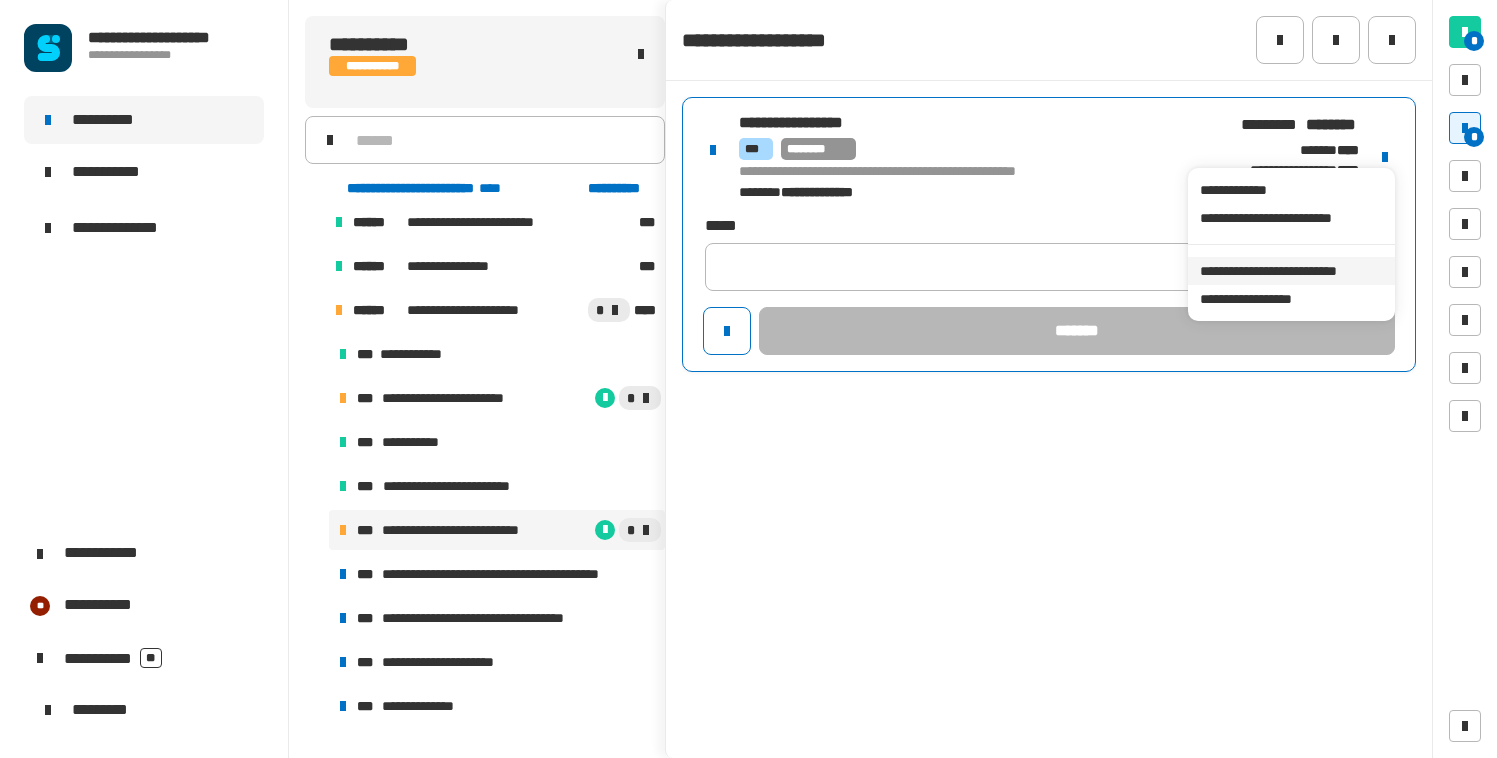 click on "**********" at bounding box center [1291, 271] 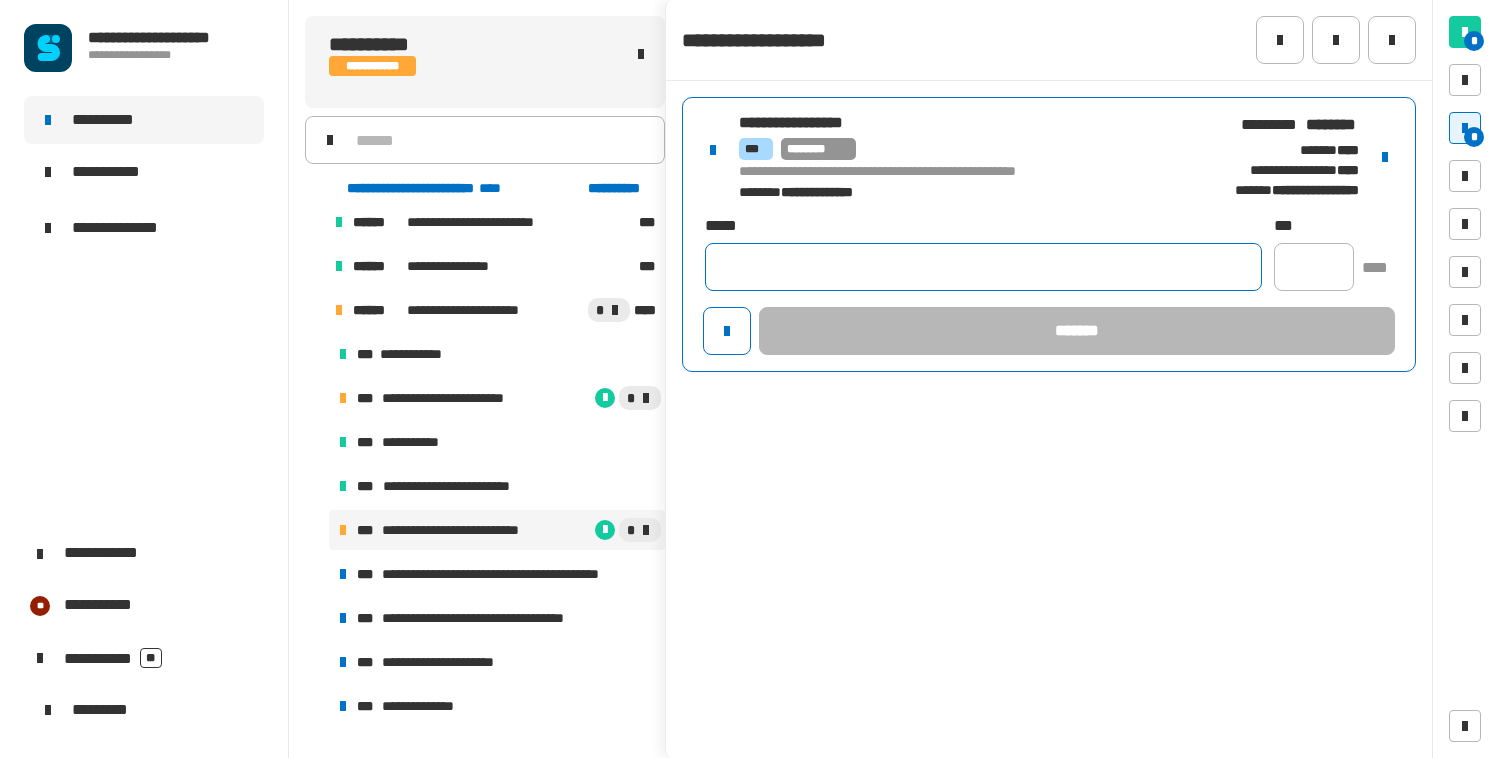 paste on "**********" 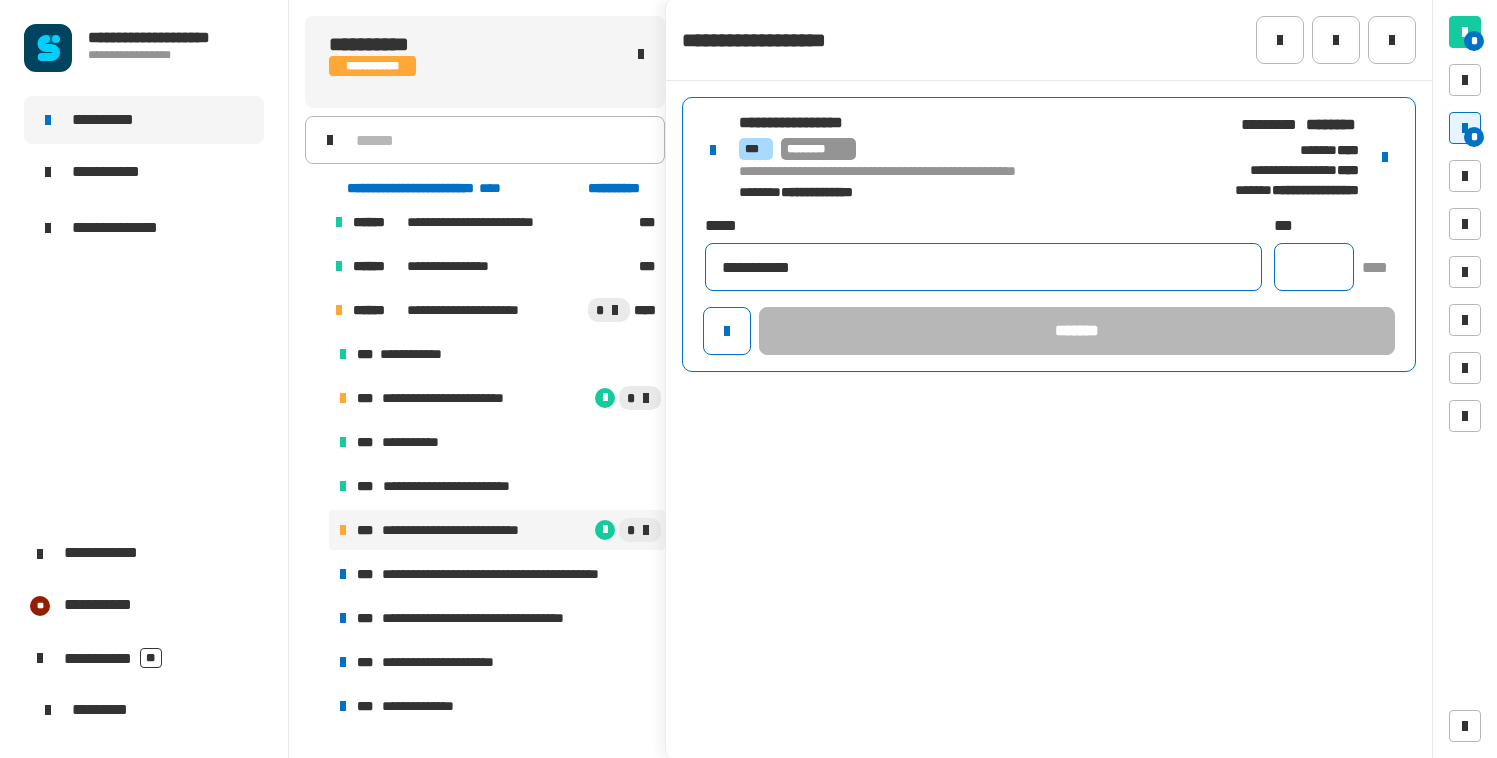 type on "**********" 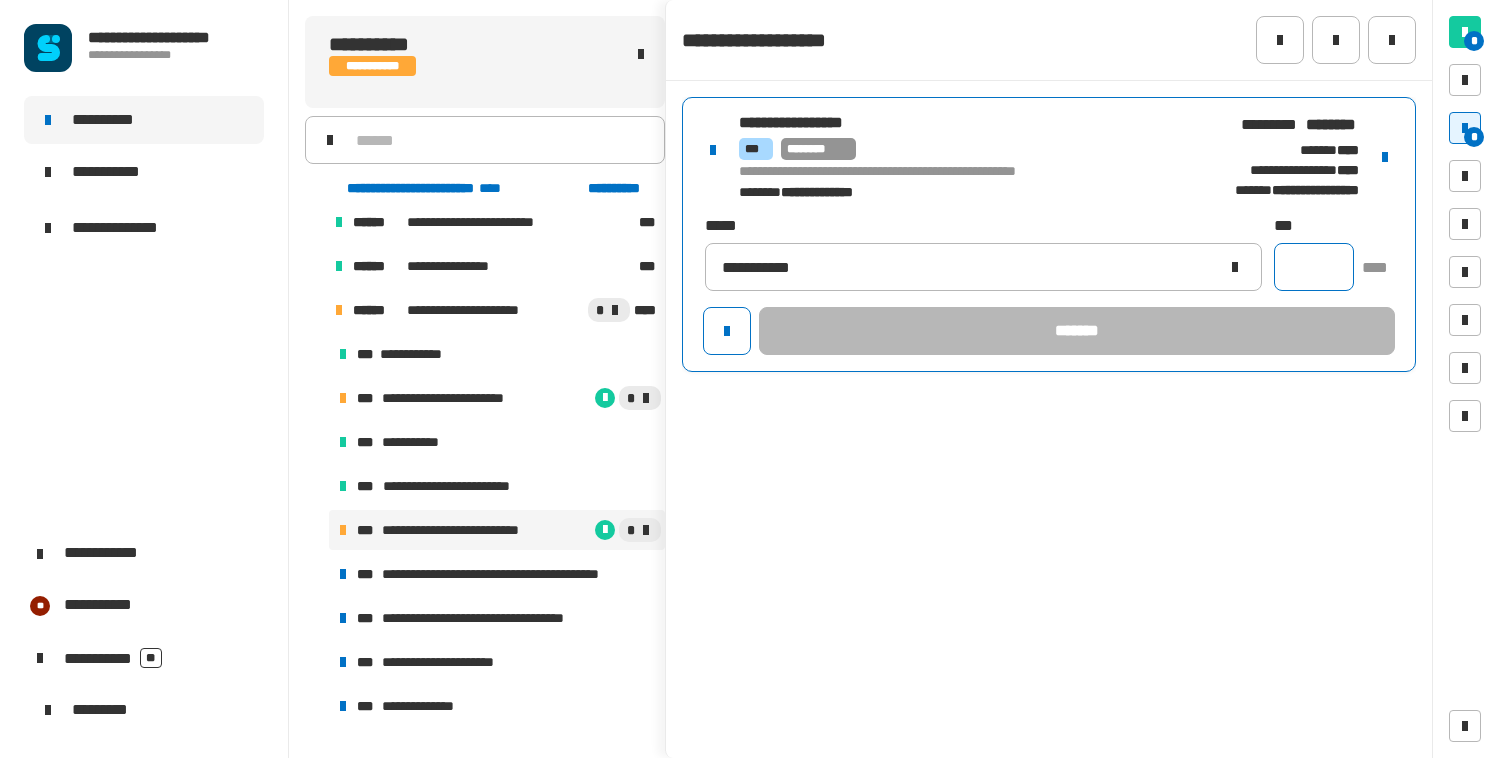 click 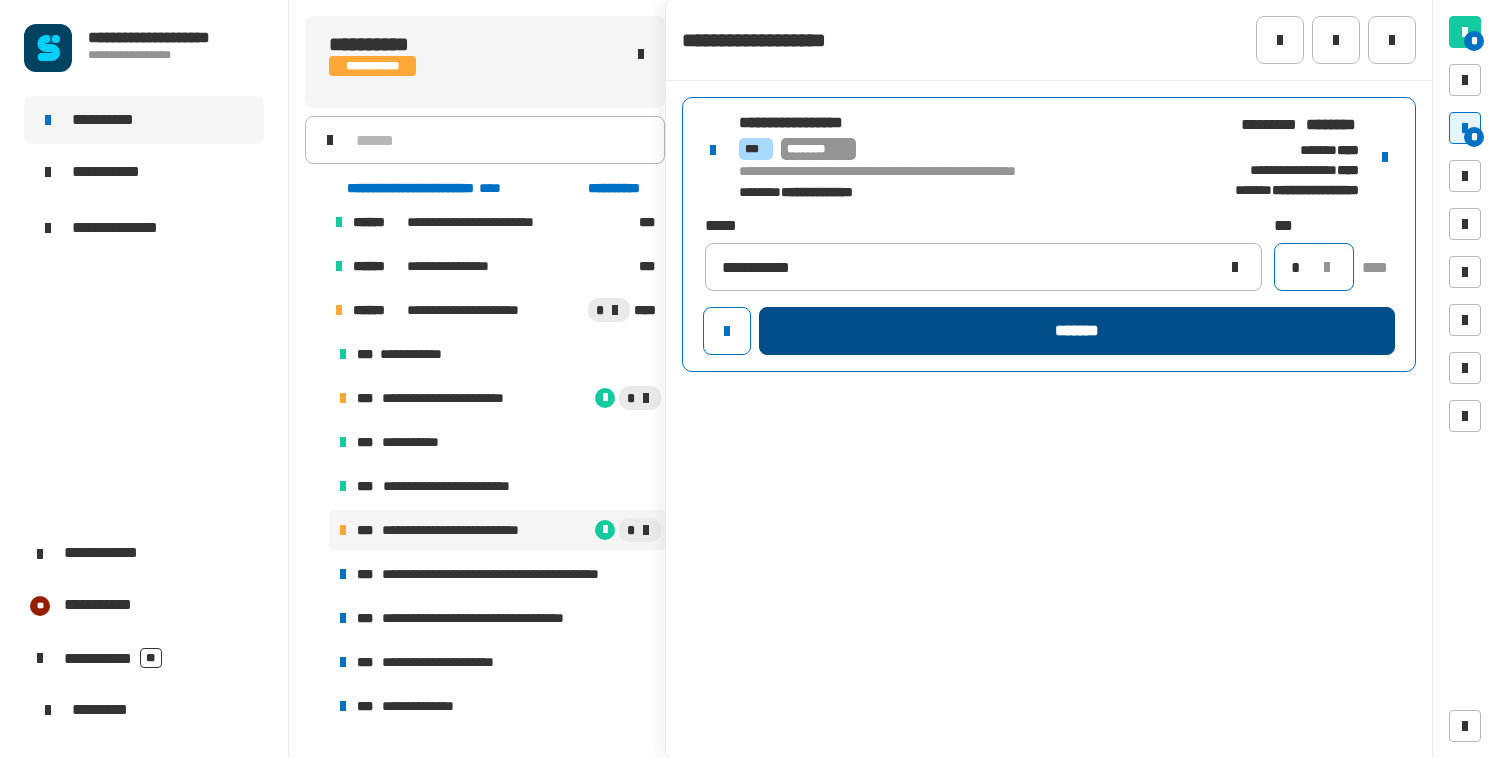 type on "*" 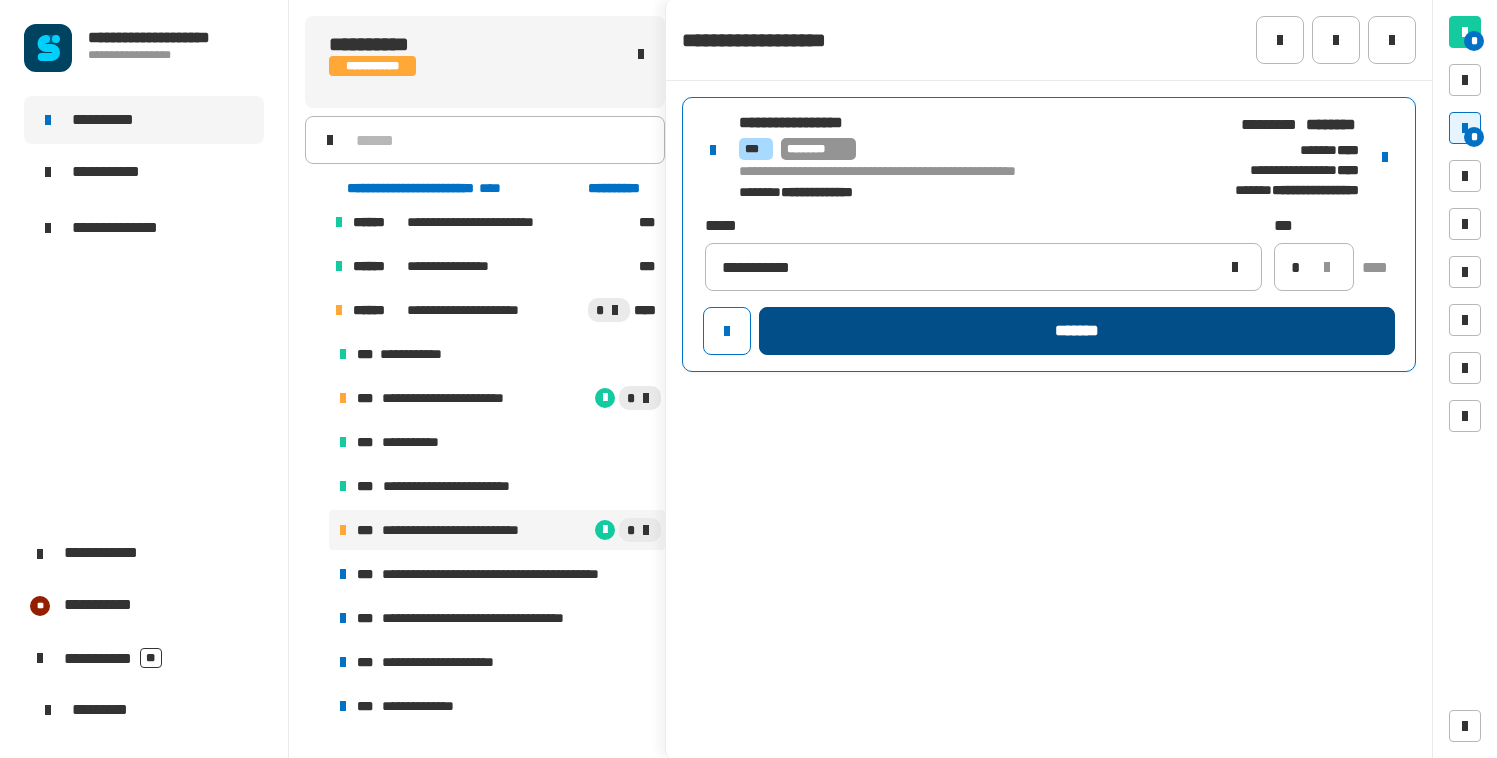 click on "*******" 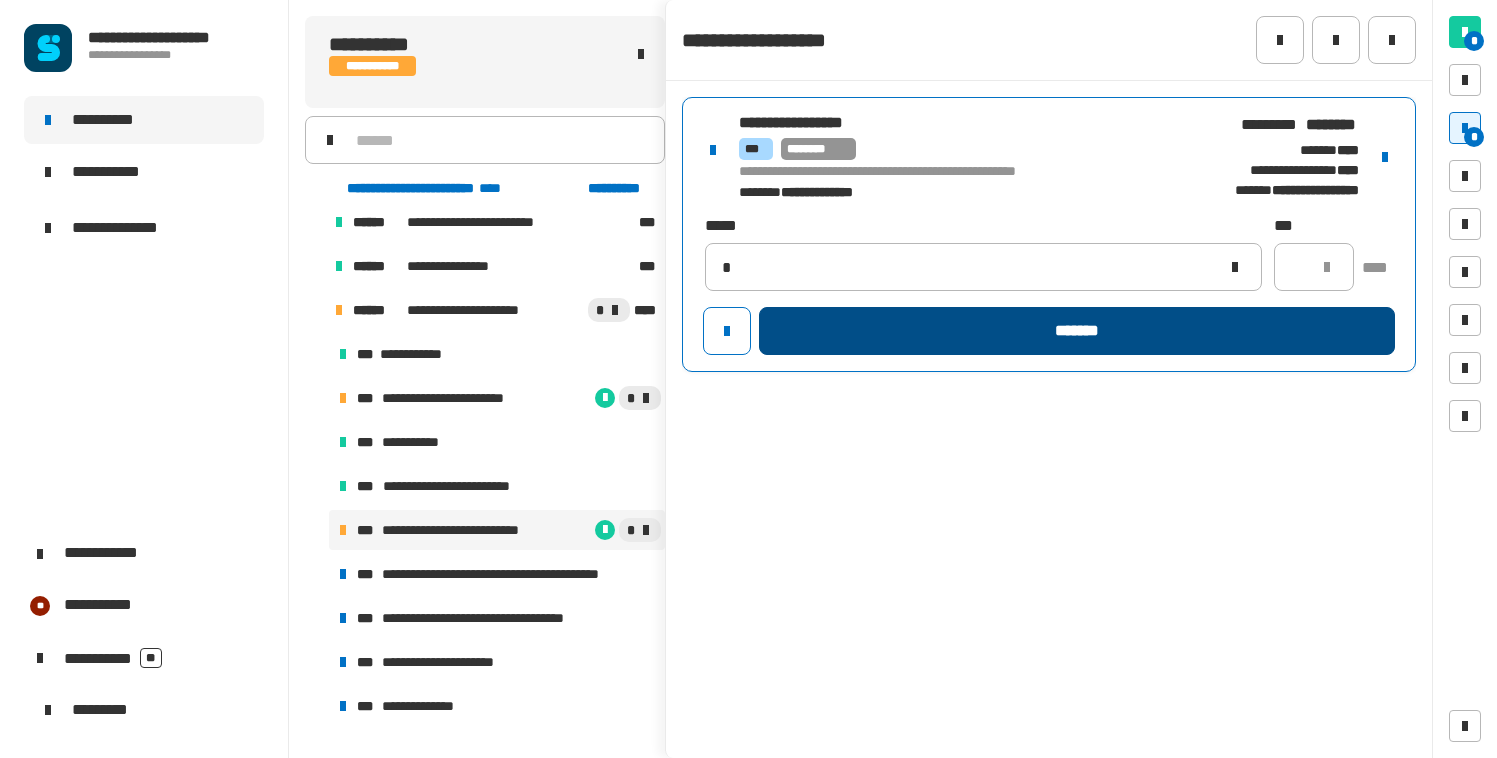 type 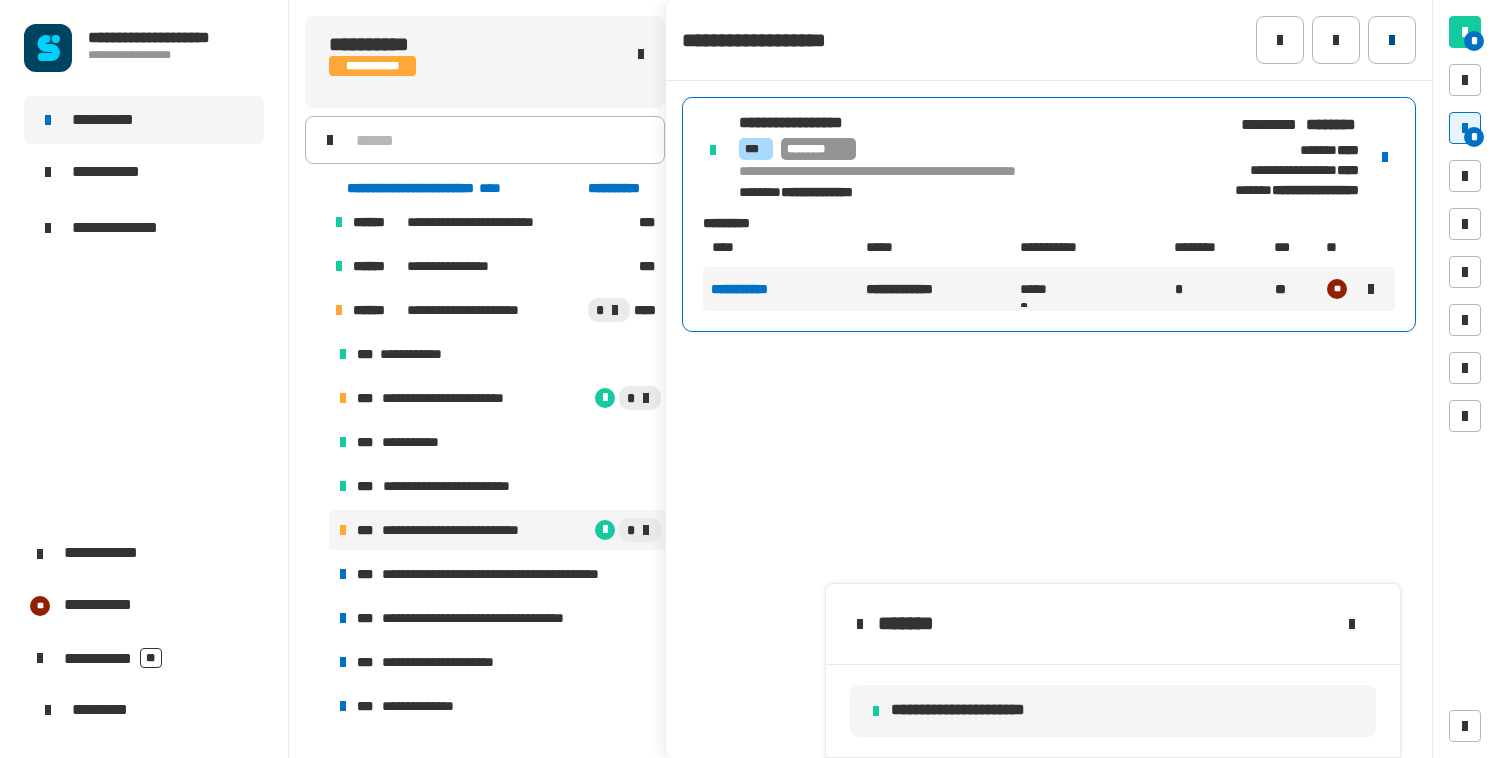 click 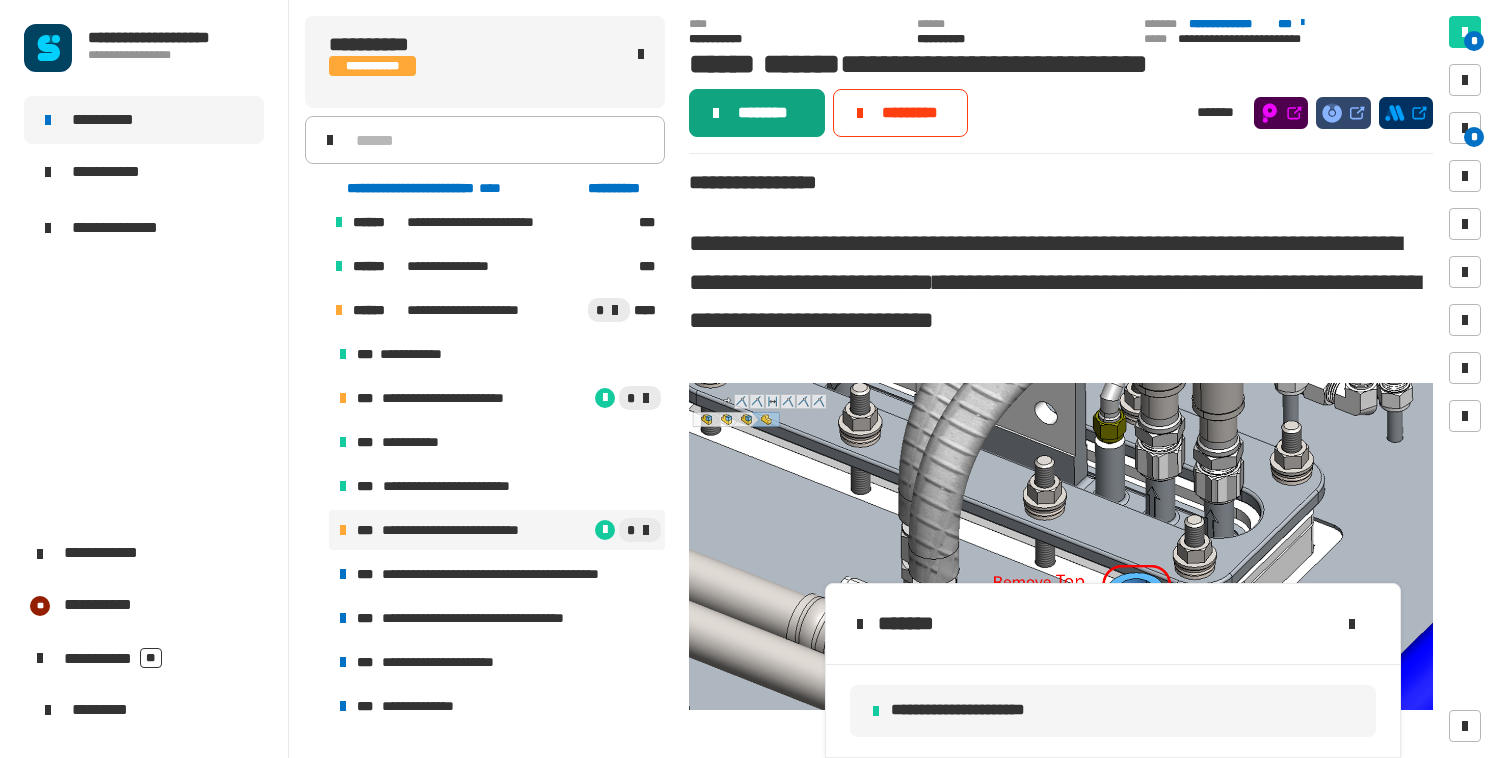 click on "********" 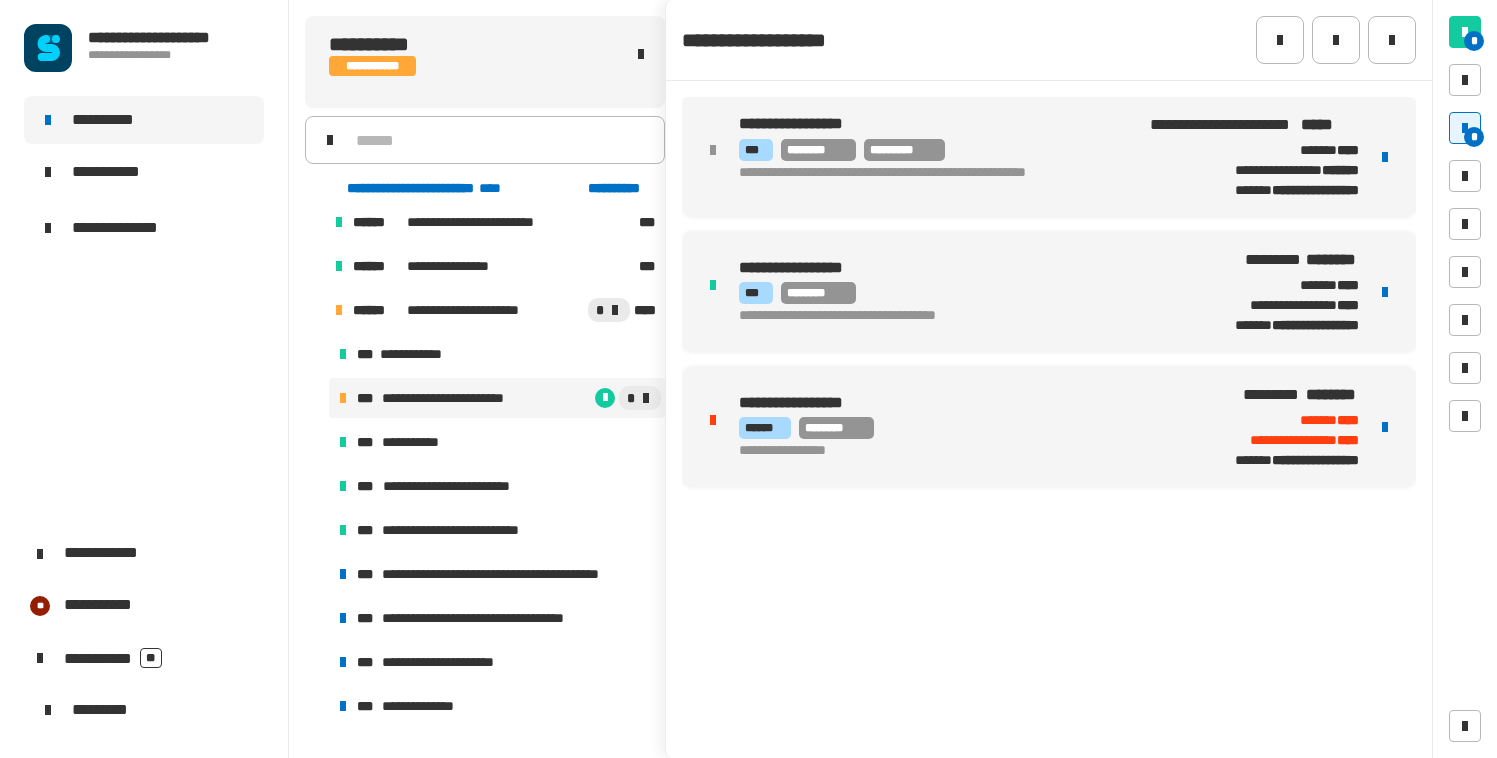 click on "**********" at bounding box center [497, 684] 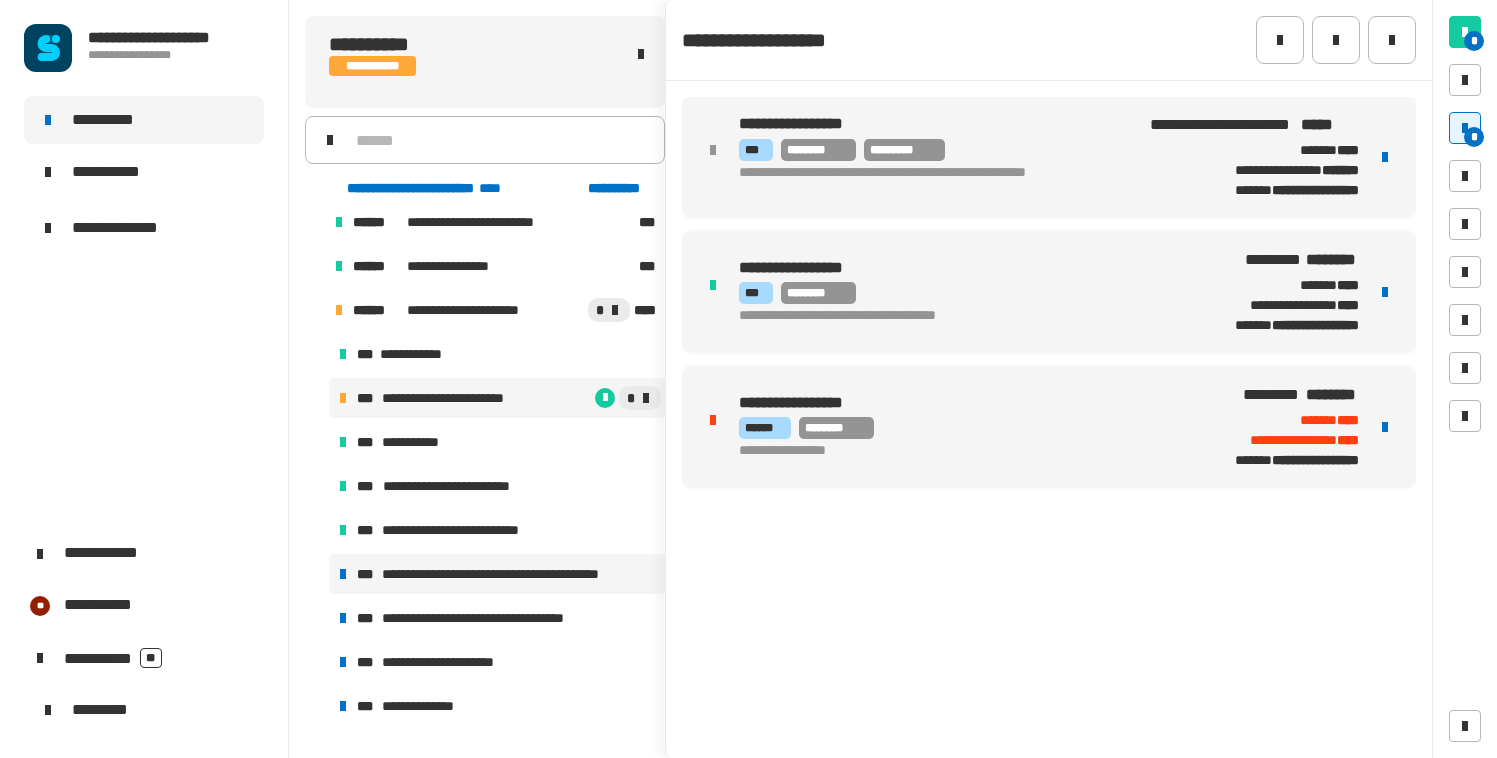 click on "**********" at bounding box center [516, 574] 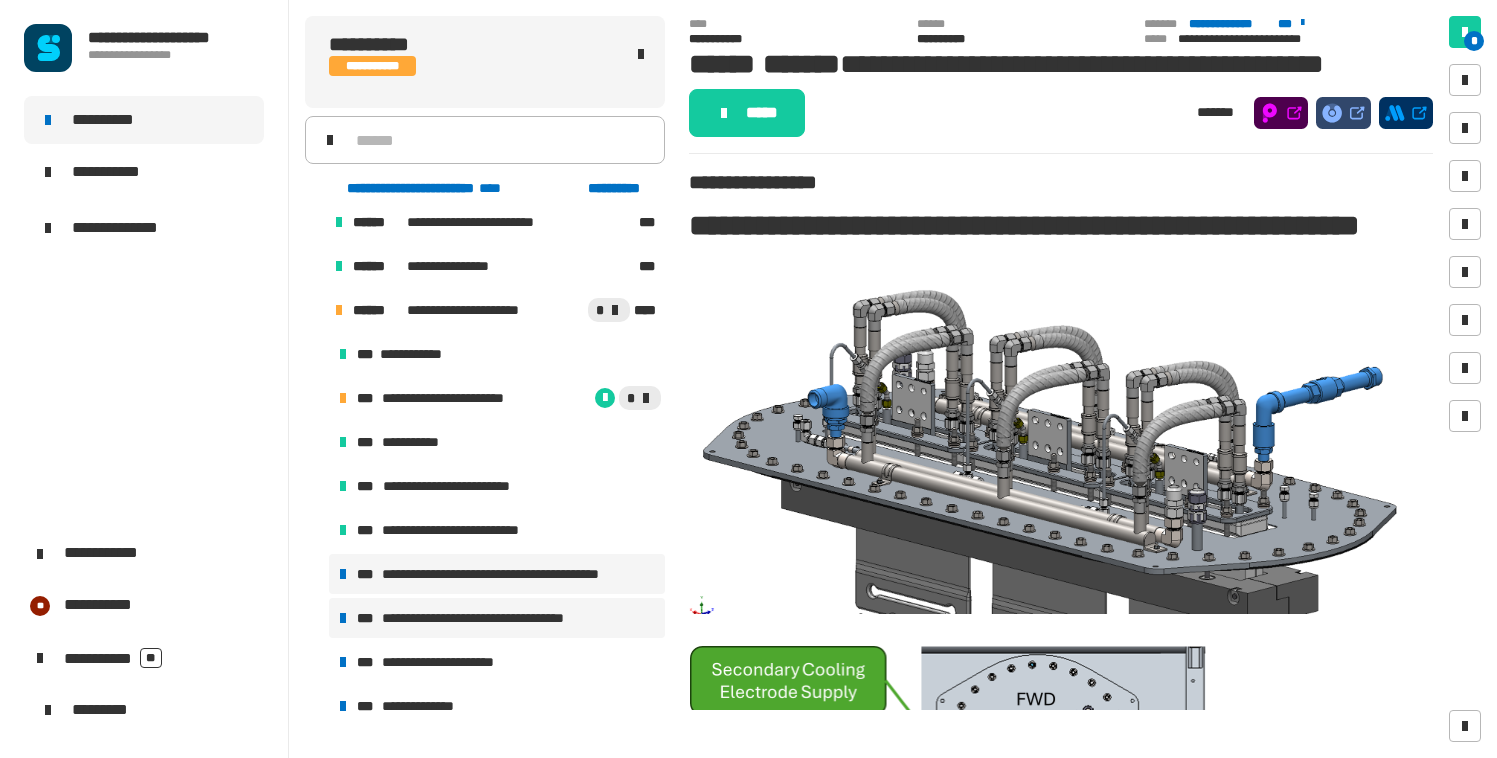 click on "**********" at bounding box center (491, 618) 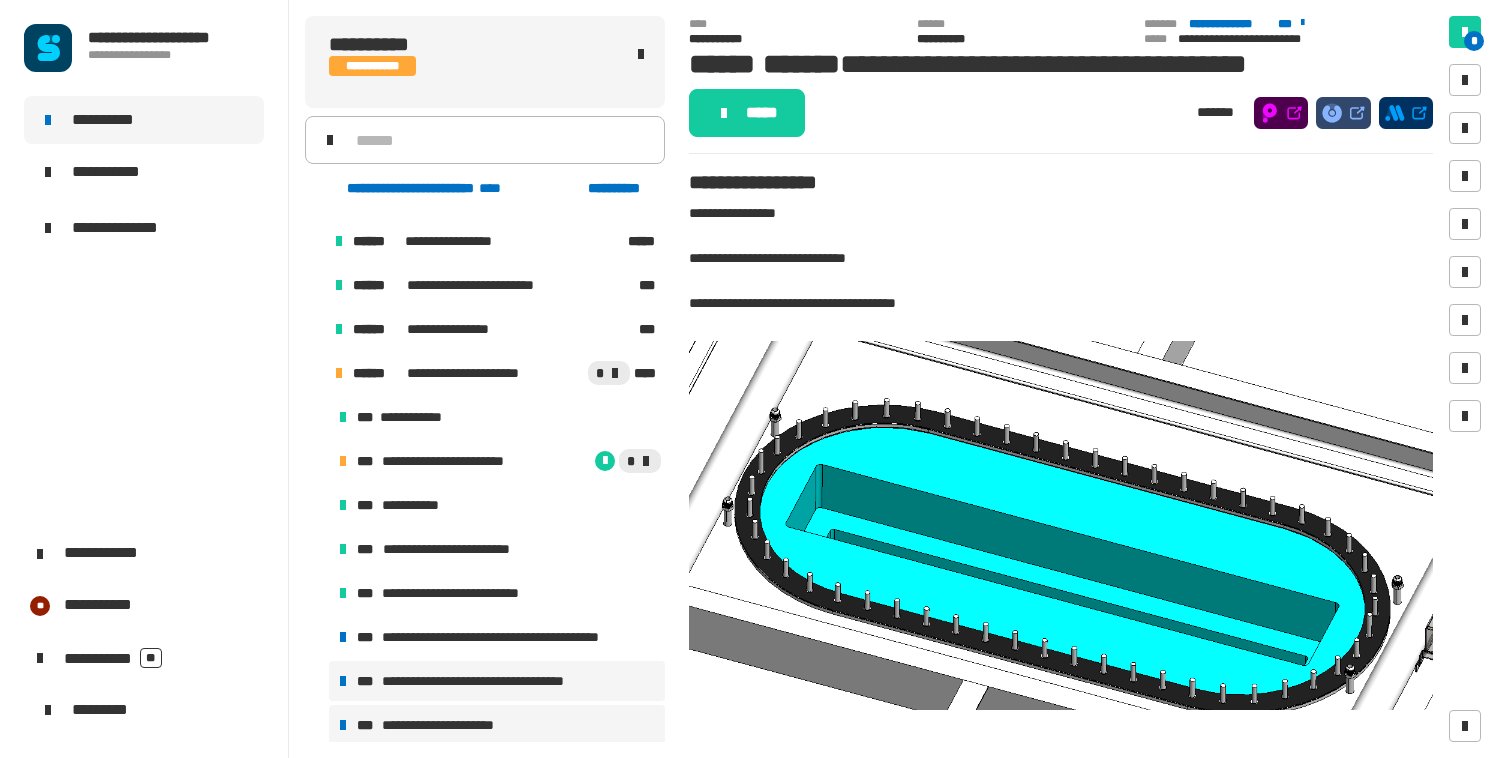 scroll, scrollTop: 946, scrollLeft: 0, axis: vertical 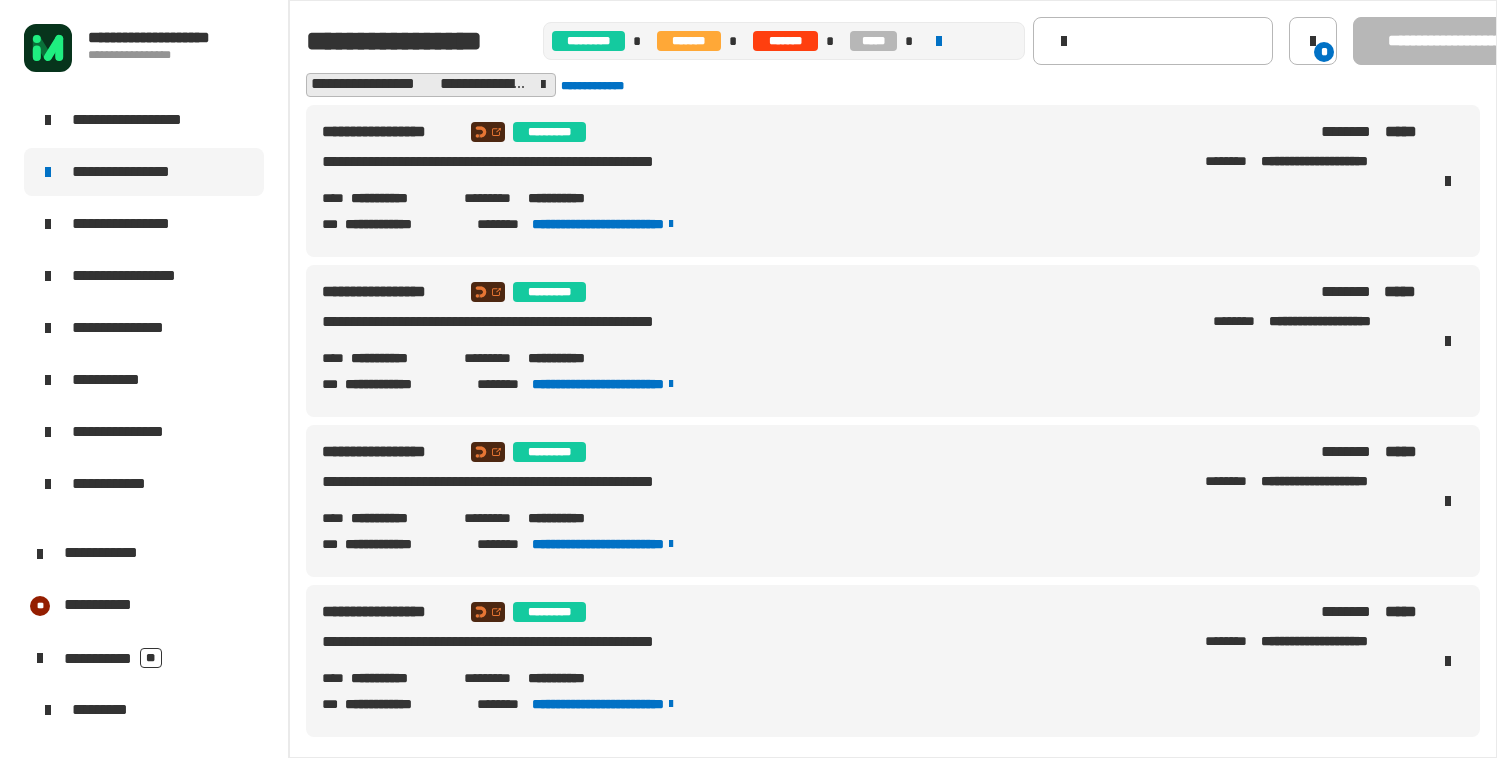 click on "**********" at bounding box center (399, 198) 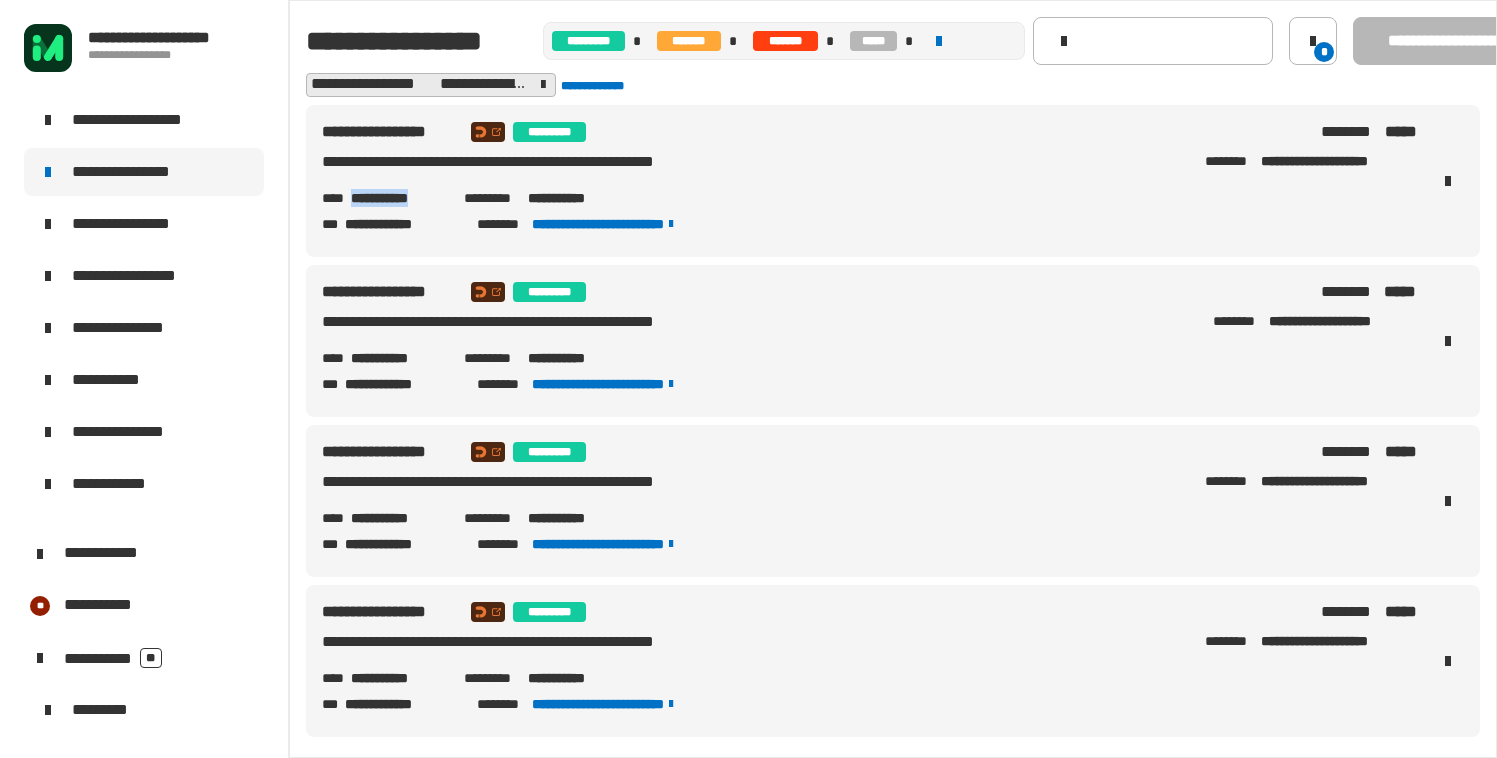 copy on "**********" 